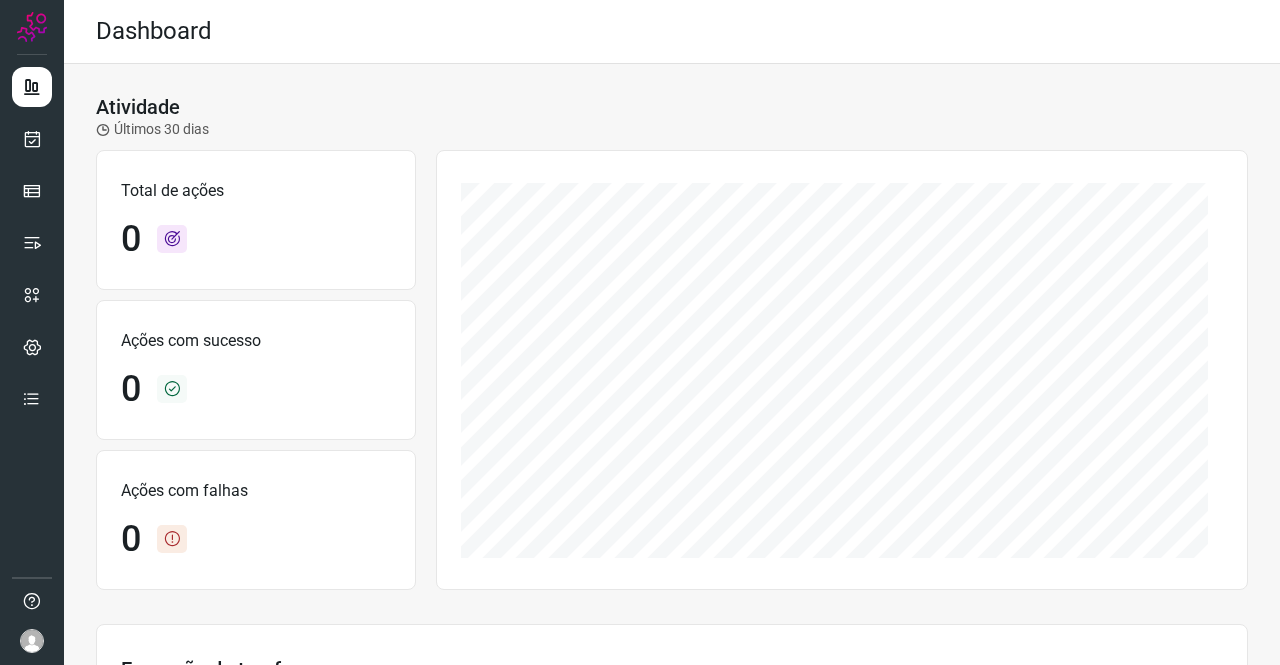scroll, scrollTop: 0, scrollLeft: 0, axis: both 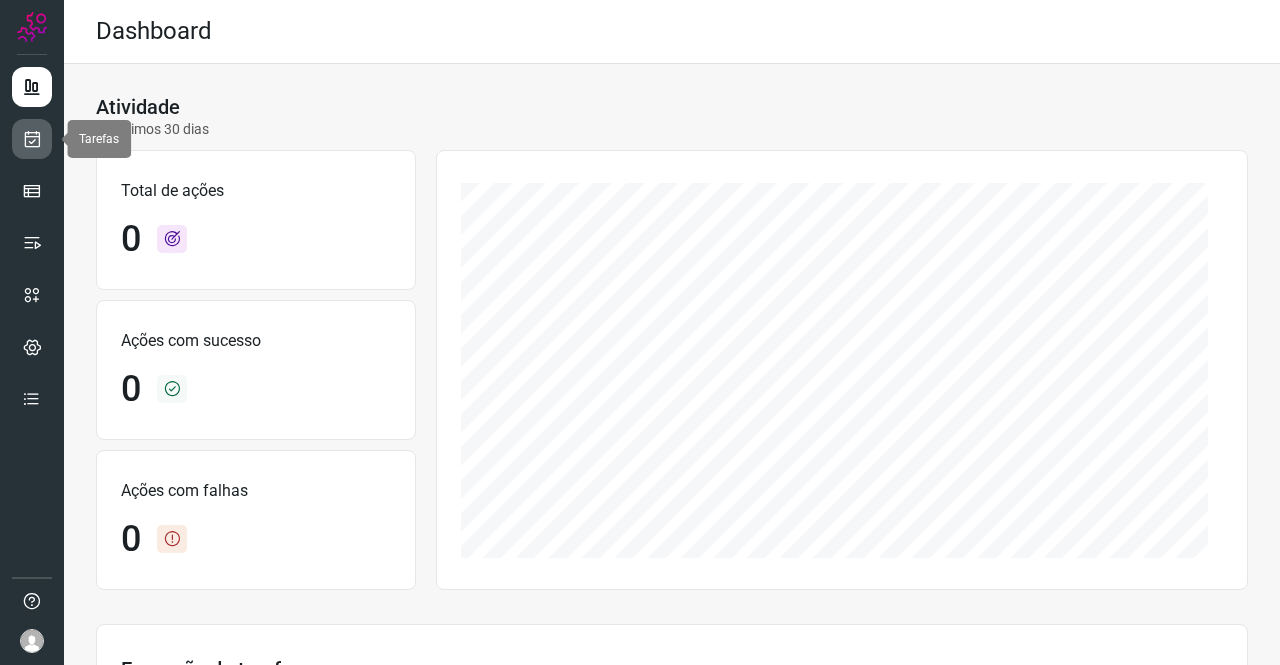 click at bounding box center [32, 139] 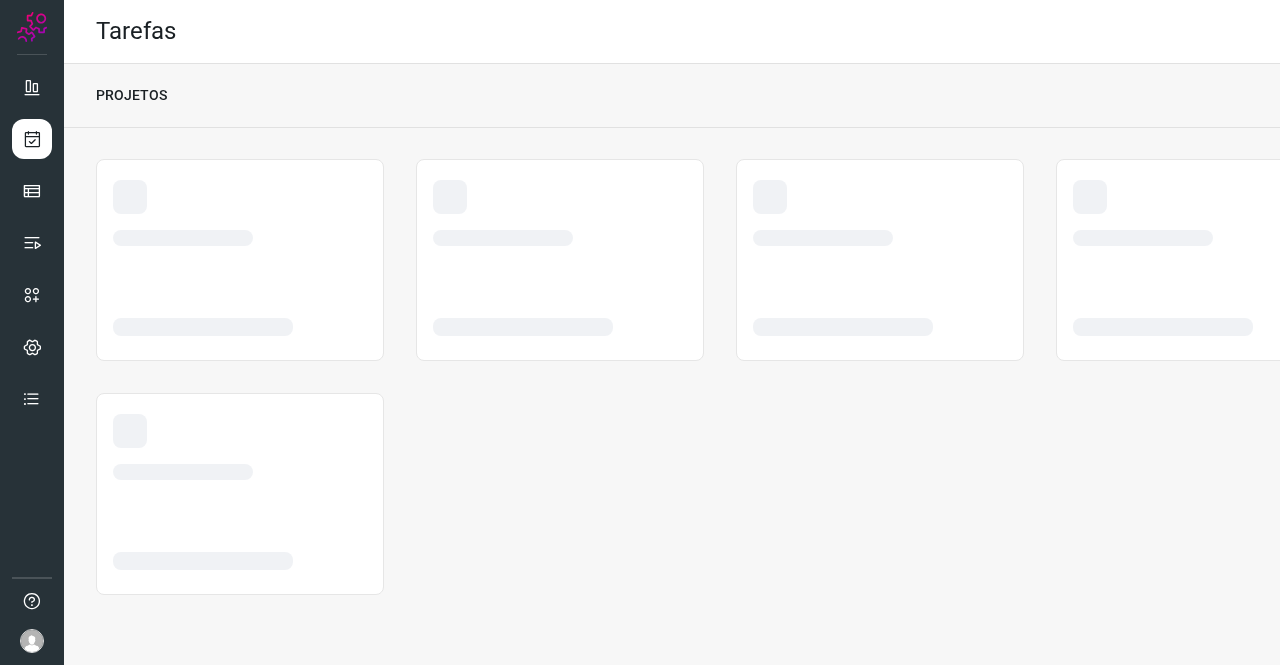 scroll, scrollTop: 0, scrollLeft: 0, axis: both 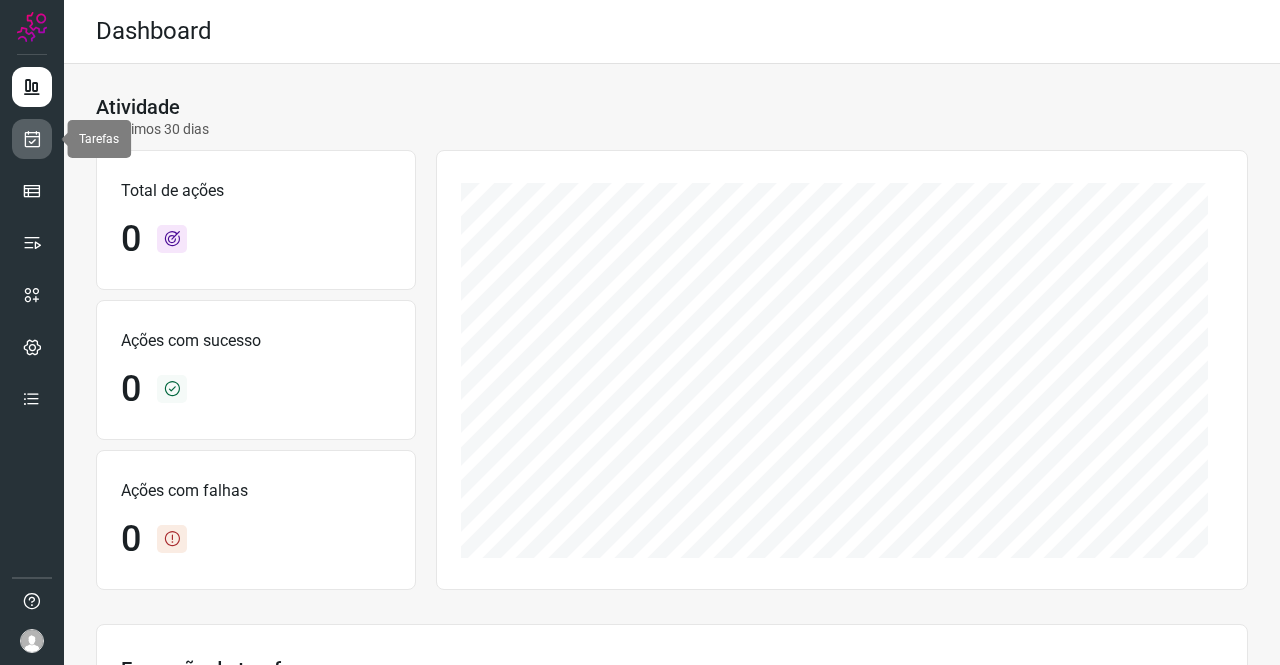 click at bounding box center [32, 139] 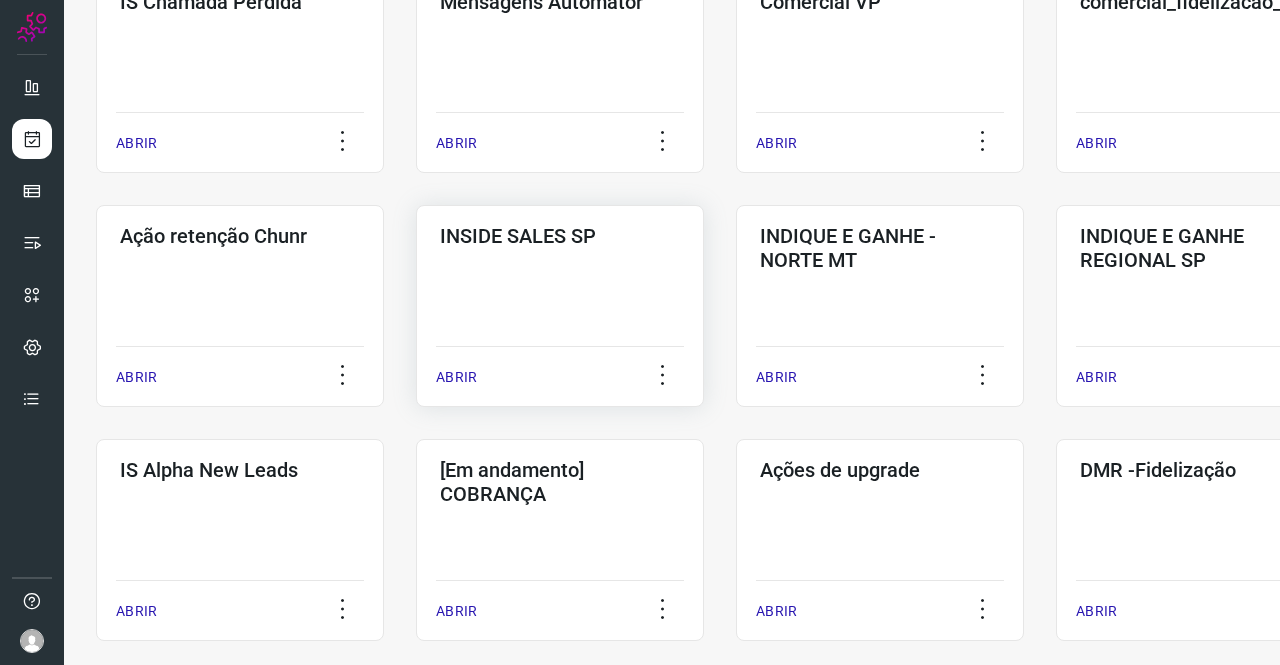 scroll, scrollTop: 300, scrollLeft: 0, axis: vertical 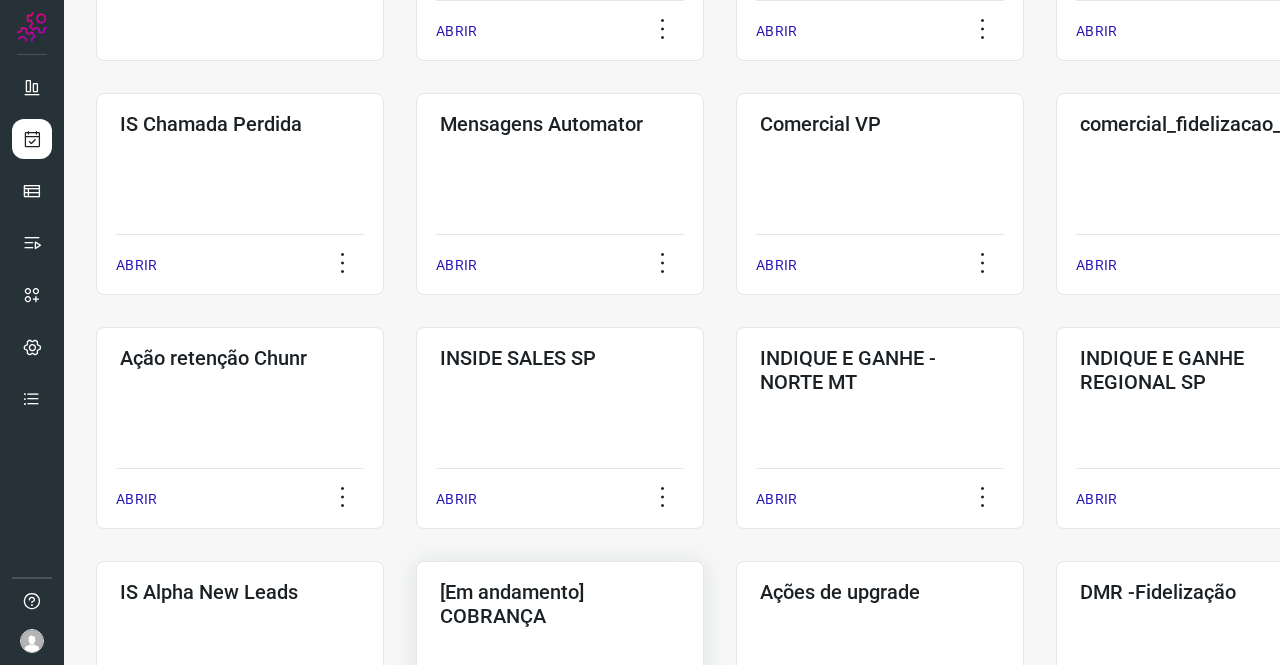 click on "[Em andamento] COBRANÇA" at bounding box center (560, 604) 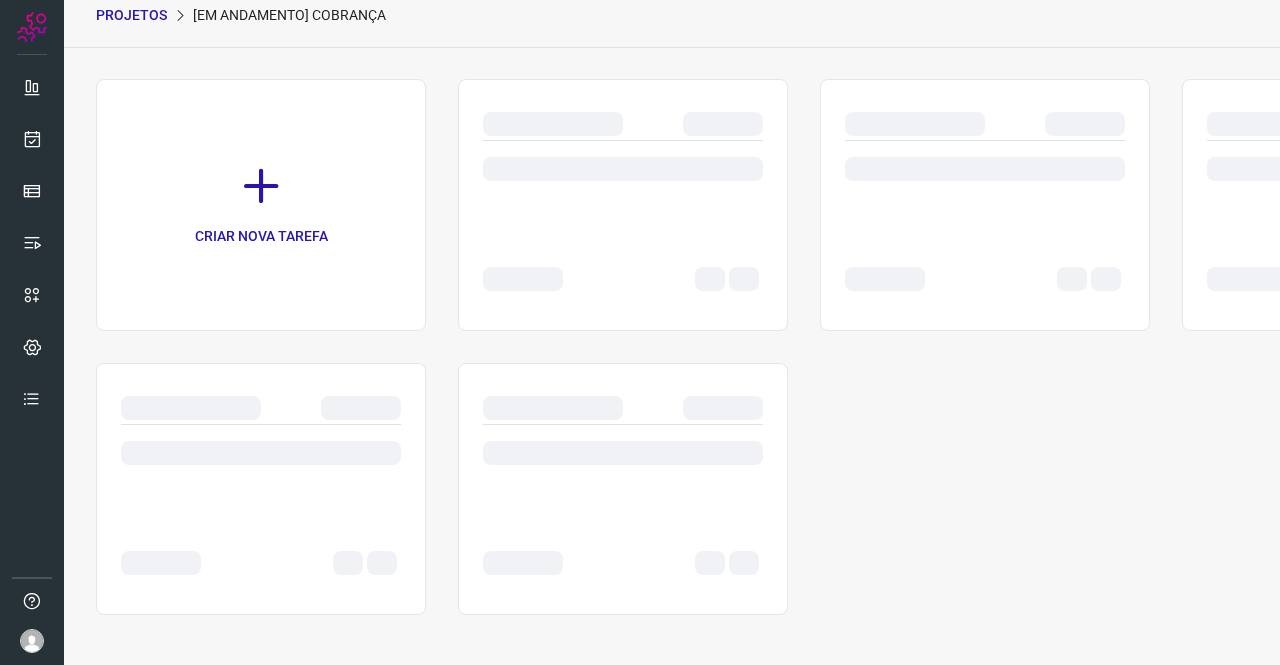 scroll, scrollTop: 80, scrollLeft: 0, axis: vertical 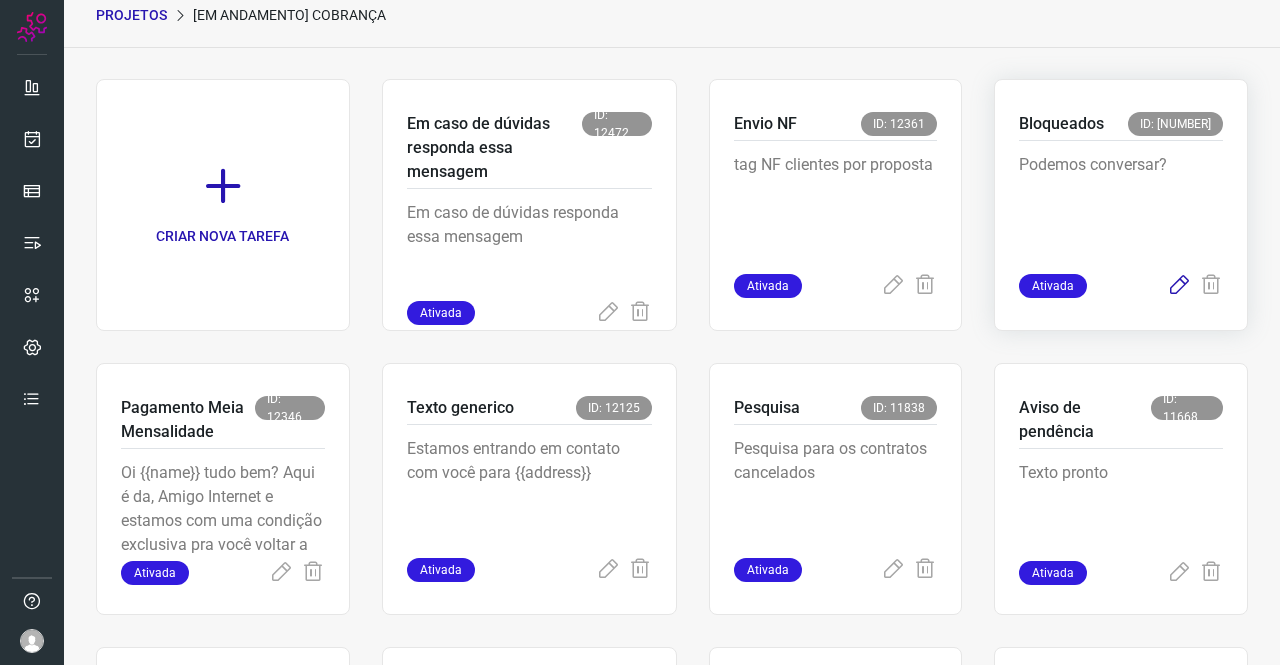 click at bounding box center [1179, 286] 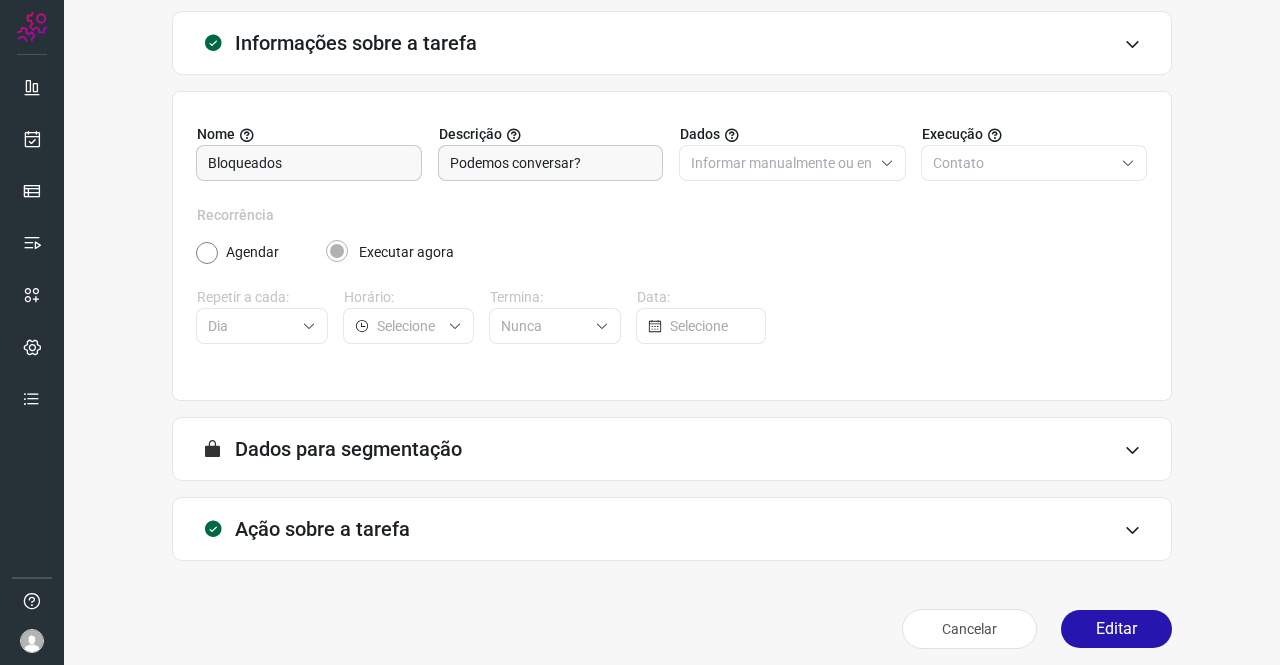 scroll, scrollTop: 115, scrollLeft: 0, axis: vertical 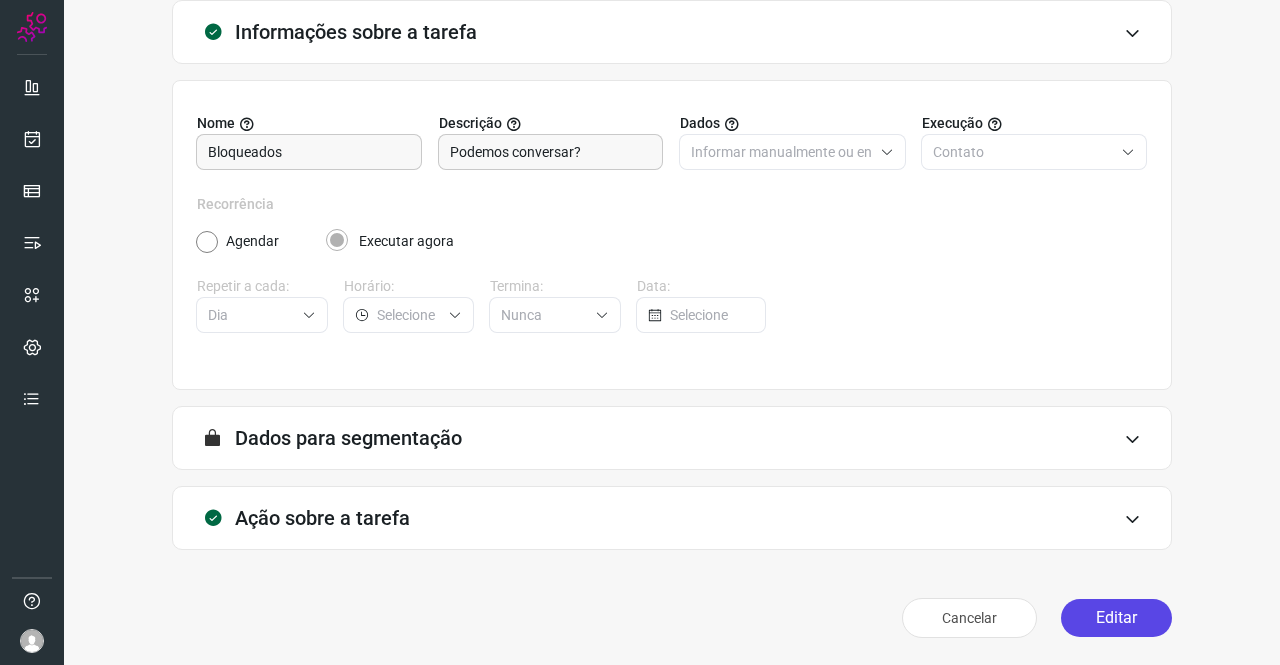 click on "Editar" at bounding box center (1116, 618) 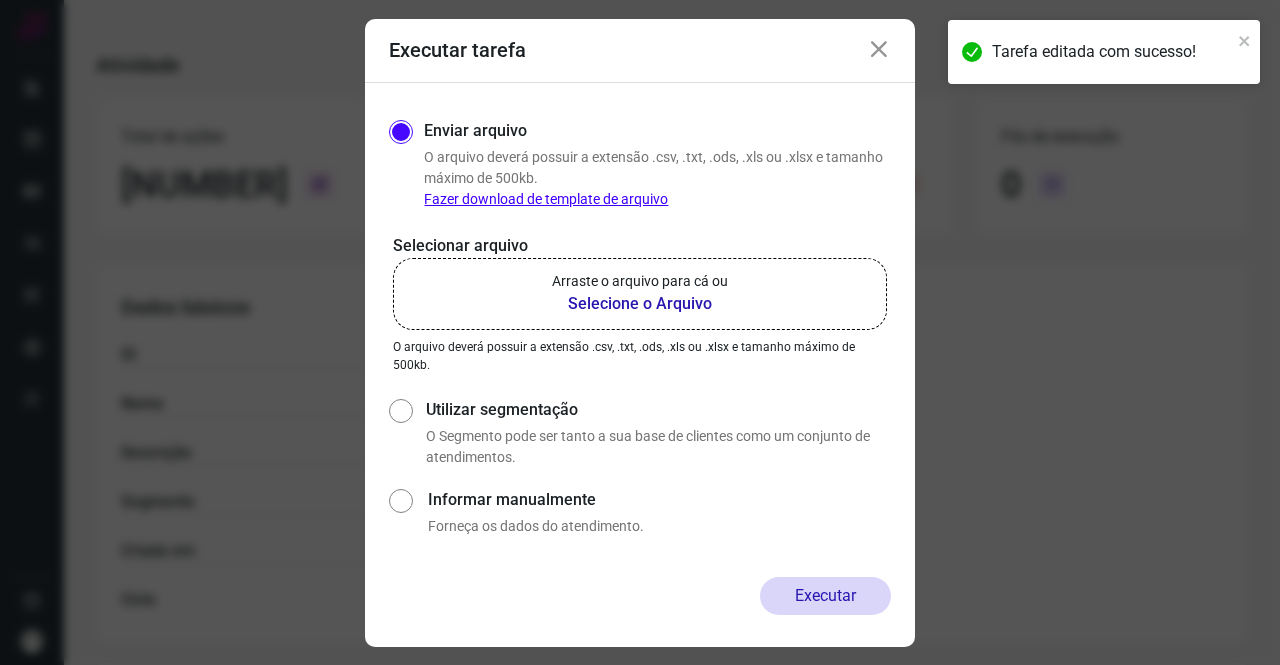 click on "Selecione o Arquivo" at bounding box center [640, 304] 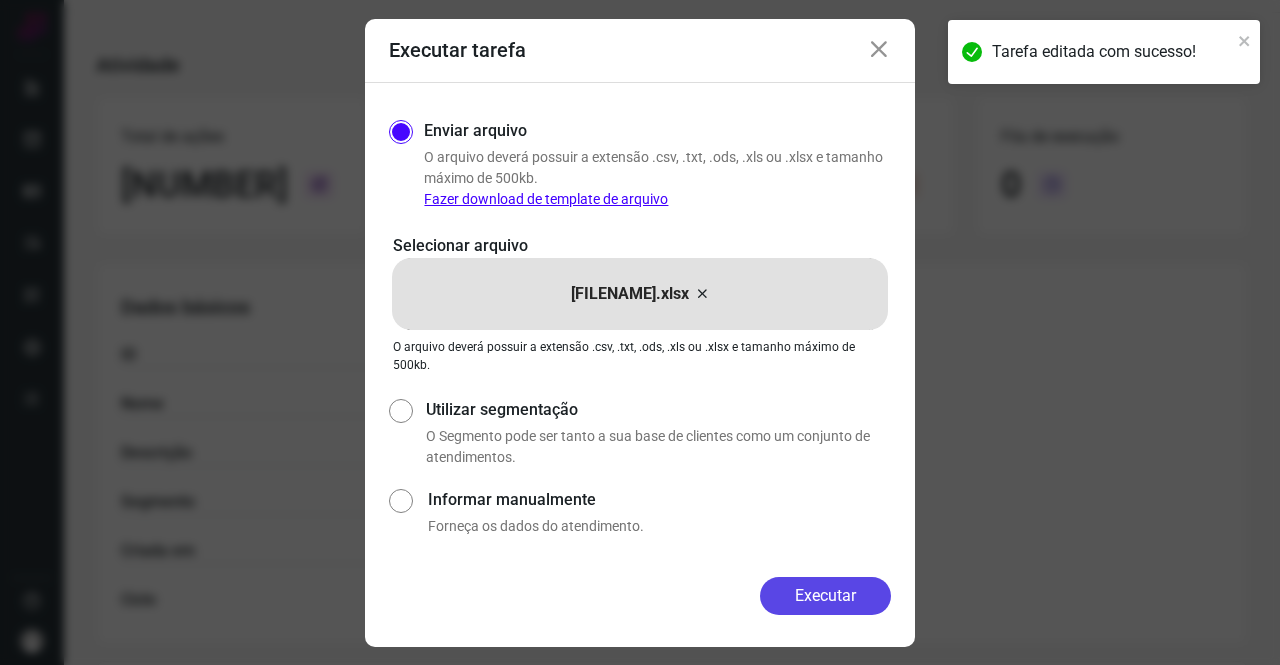 click on "Executar" at bounding box center (825, 596) 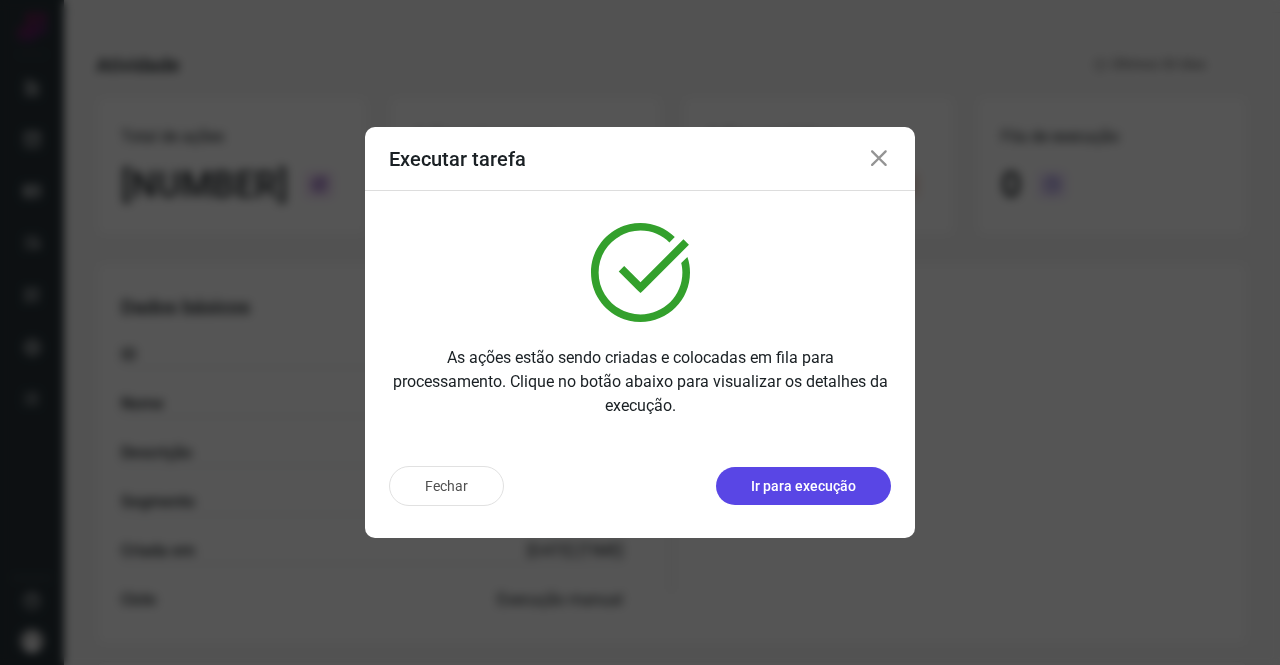 click on "Ir para execução" at bounding box center [803, 486] 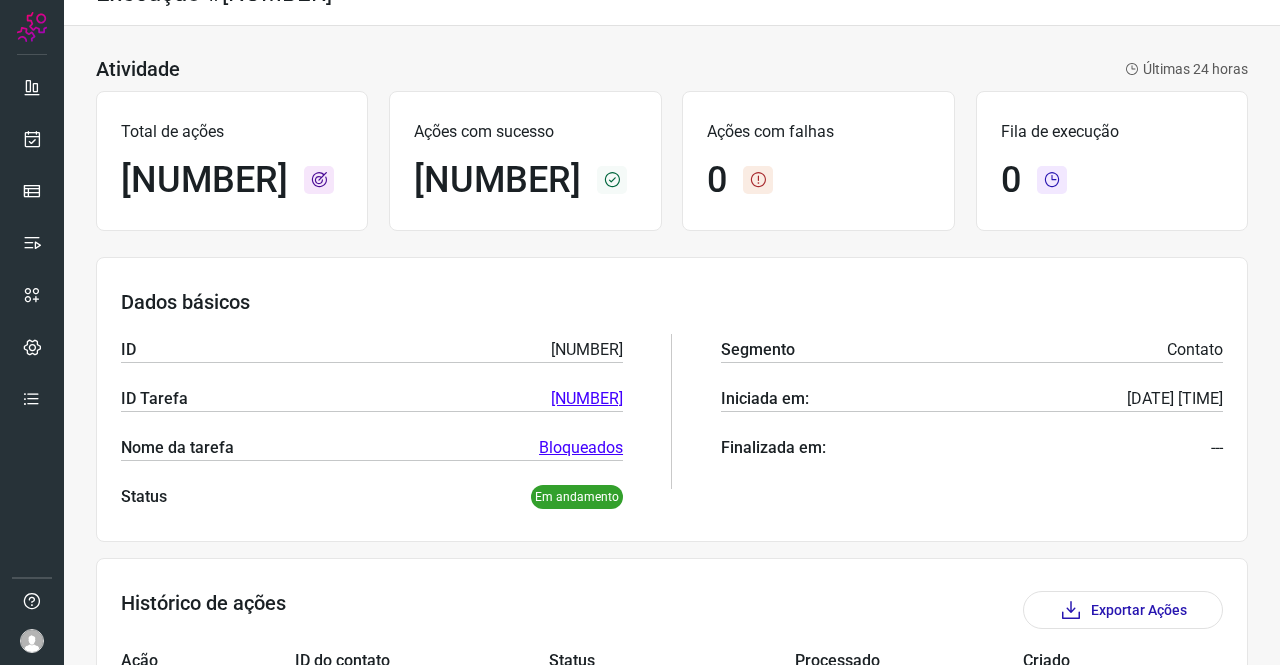 scroll, scrollTop: 0, scrollLeft: 0, axis: both 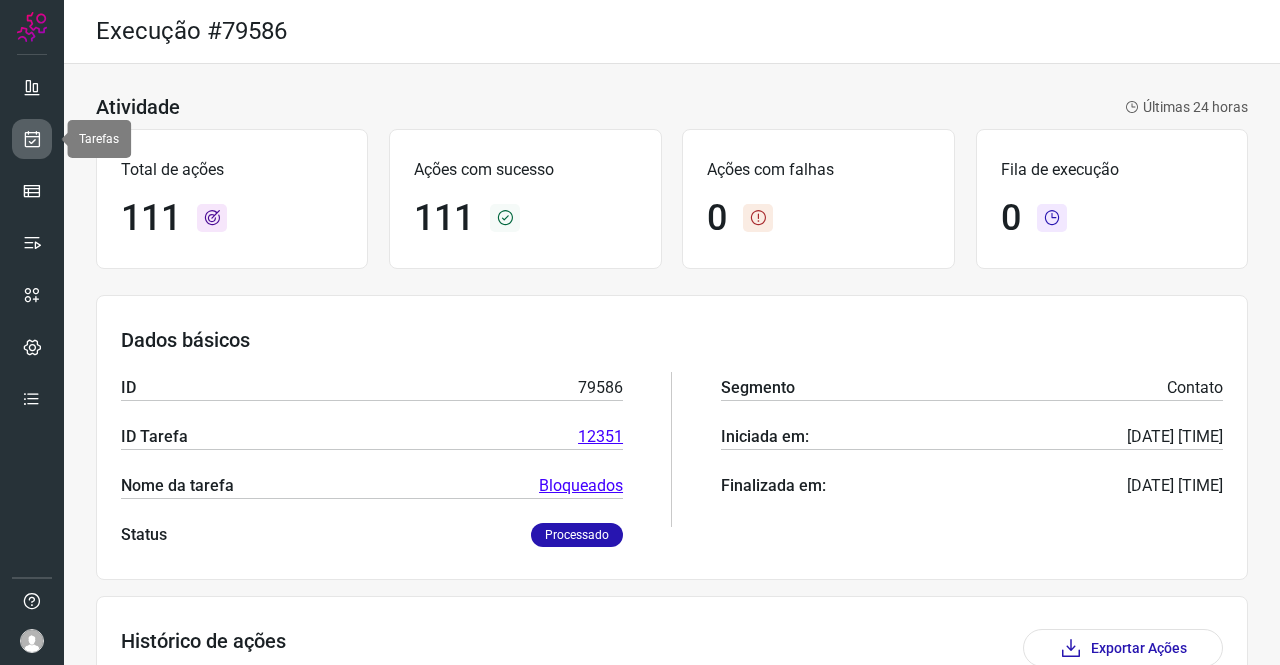 click at bounding box center (32, 139) 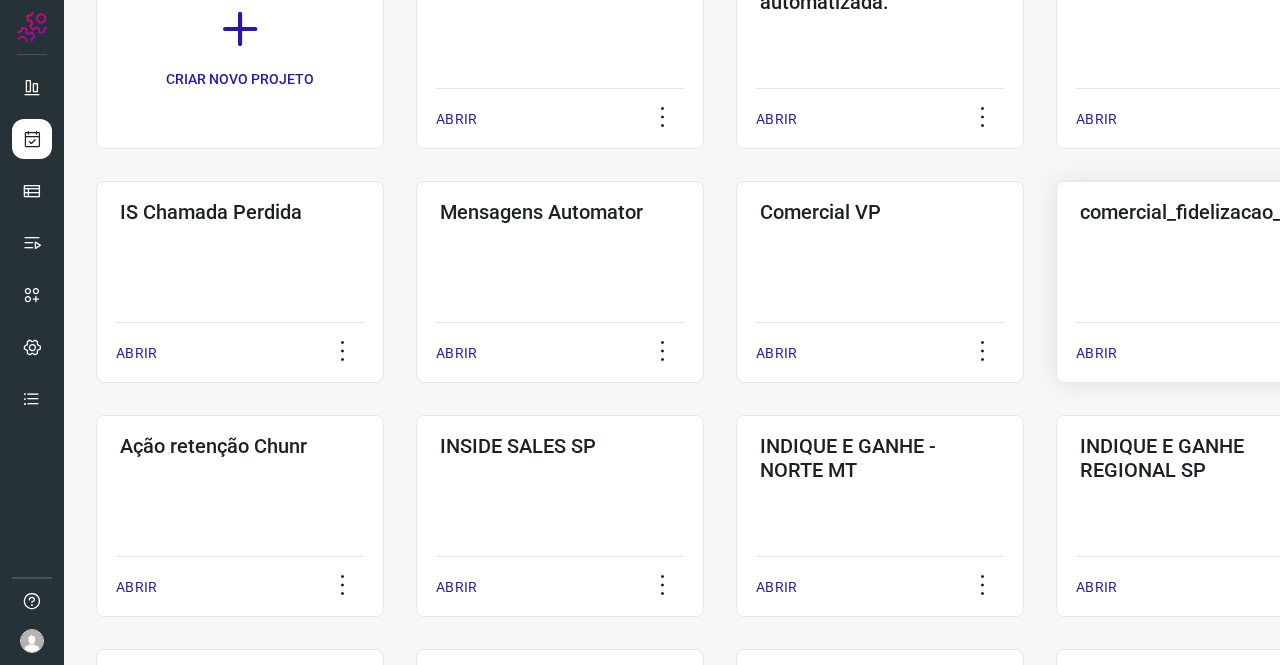 scroll, scrollTop: 400, scrollLeft: 0, axis: vertical 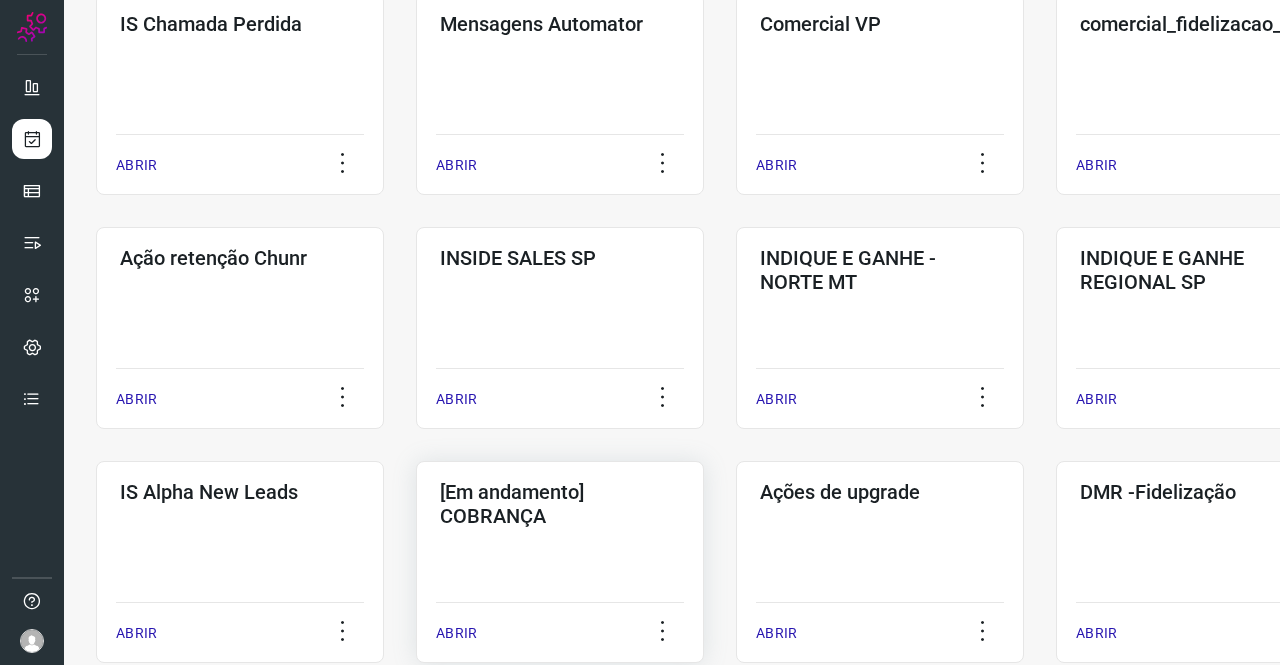 click on "[Em andamento] COBRANÇA" at bounding box center [560, 504] 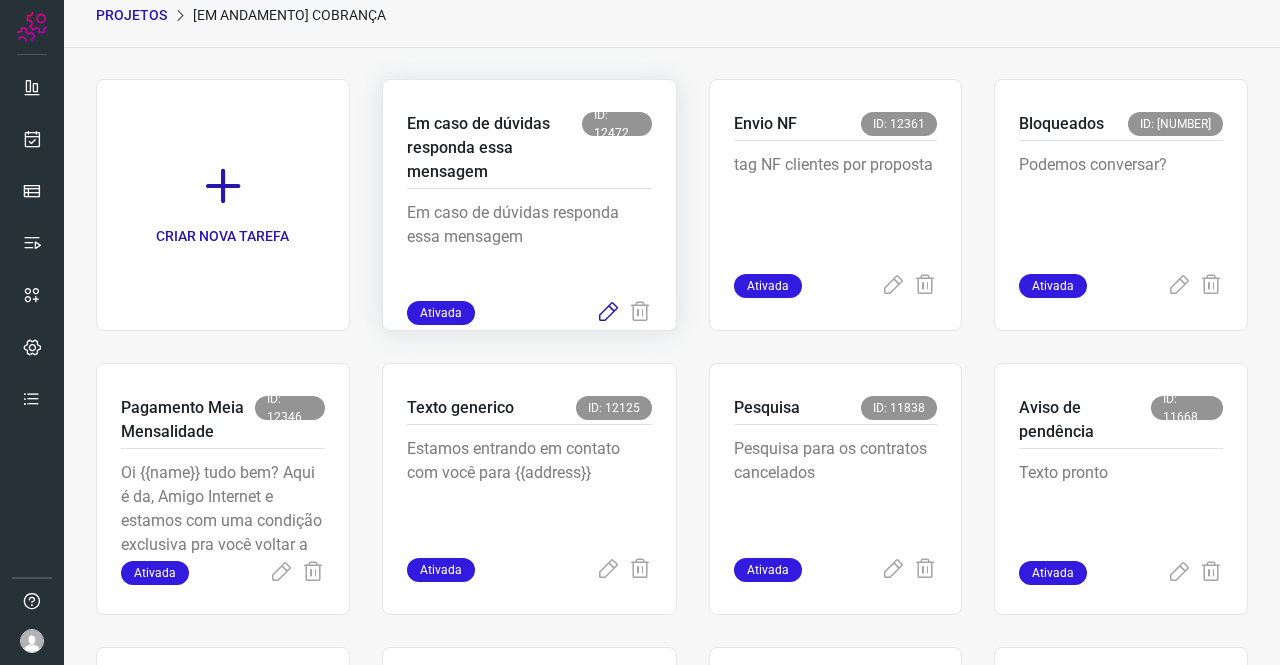 click at bounding box center (608, 313) 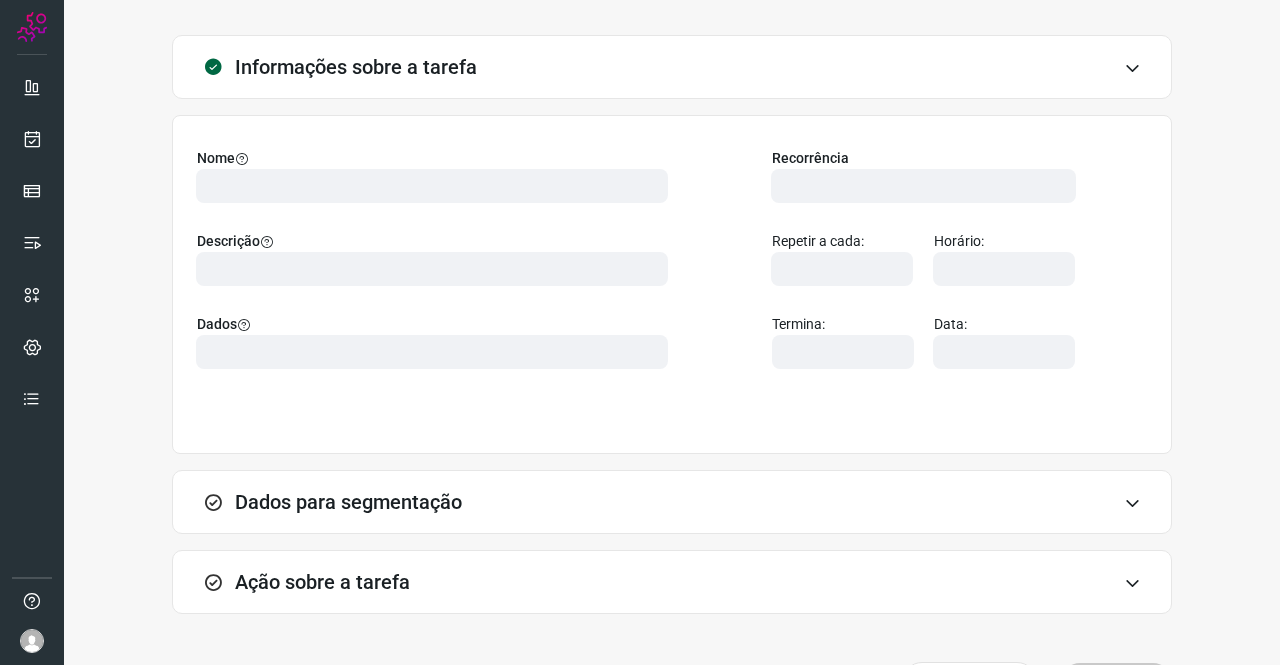 type on "569901" 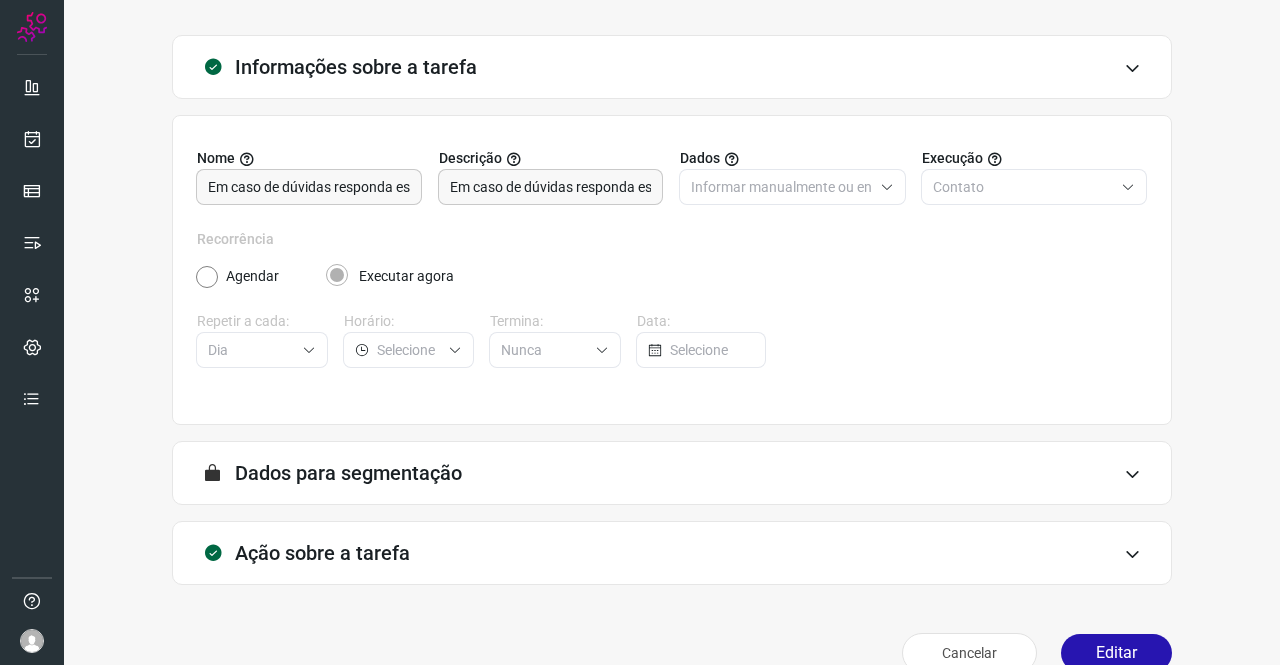 scroll, scrollTop: 115, scrollLeft: 0, axis: vertical 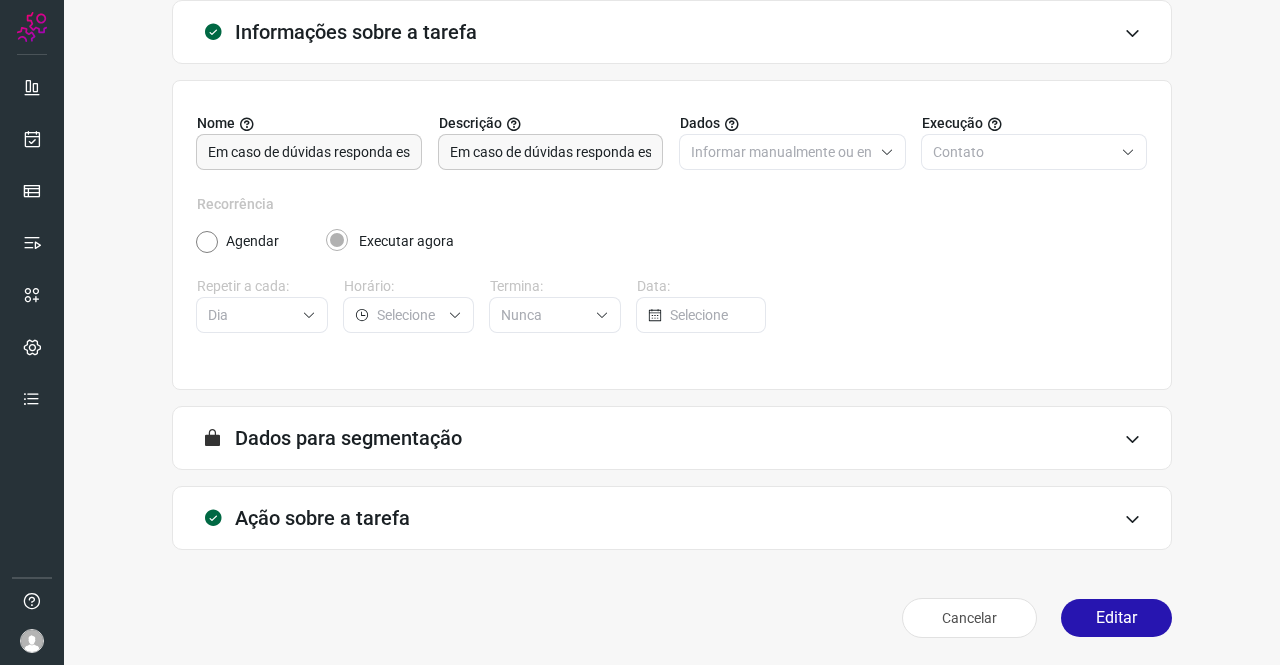 click on "Ação sobre a tarefa" at bounding box center [672, 518] 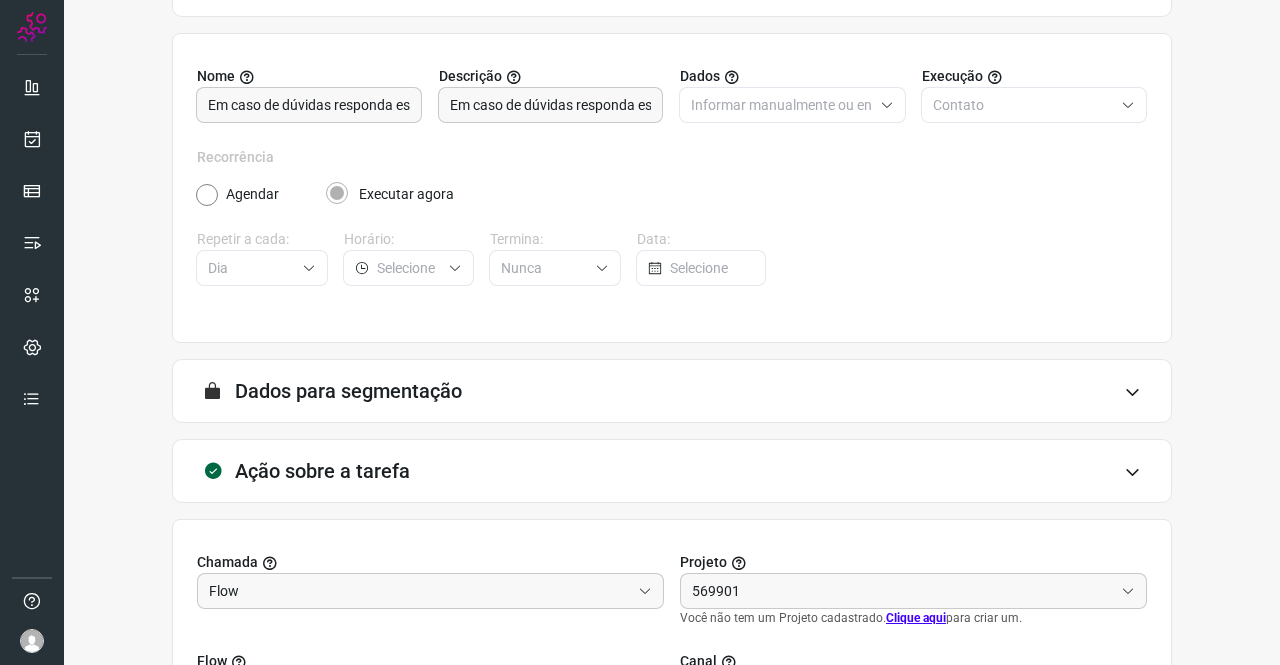 scroll, scrollTop: 415, scrollLeft: 0, axis: vertical 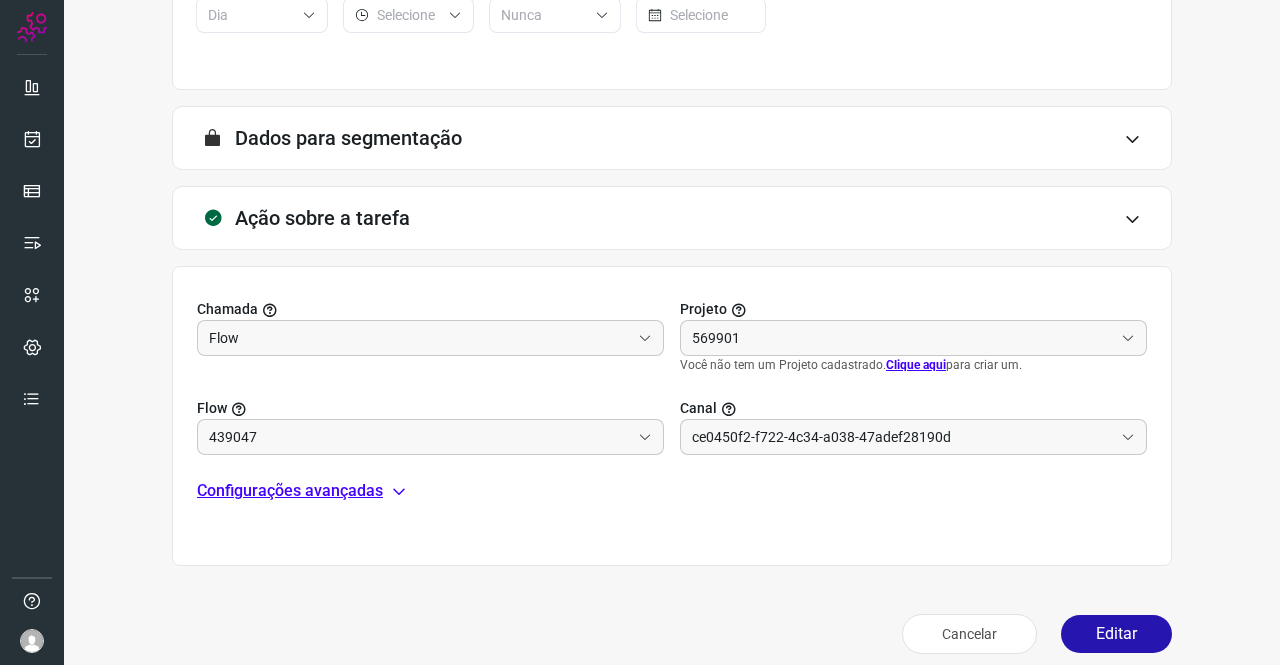 click on "Configurações avançadas" at bounding box center [290, 491] 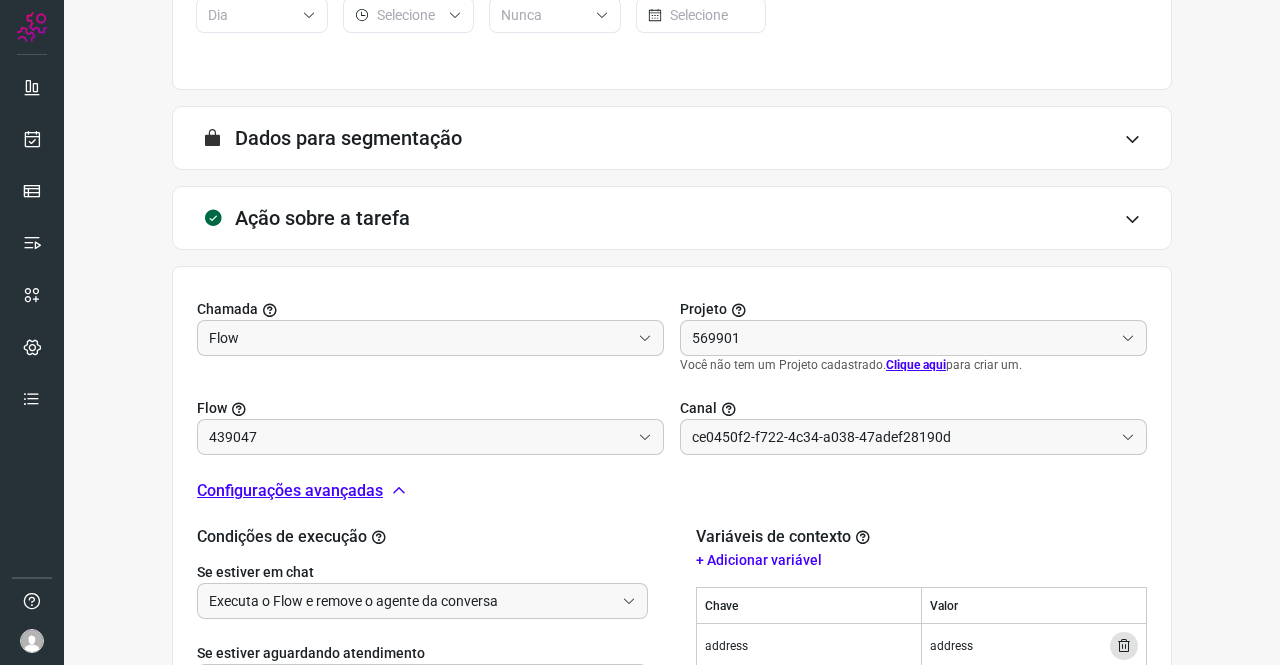 type on "Texto generico" 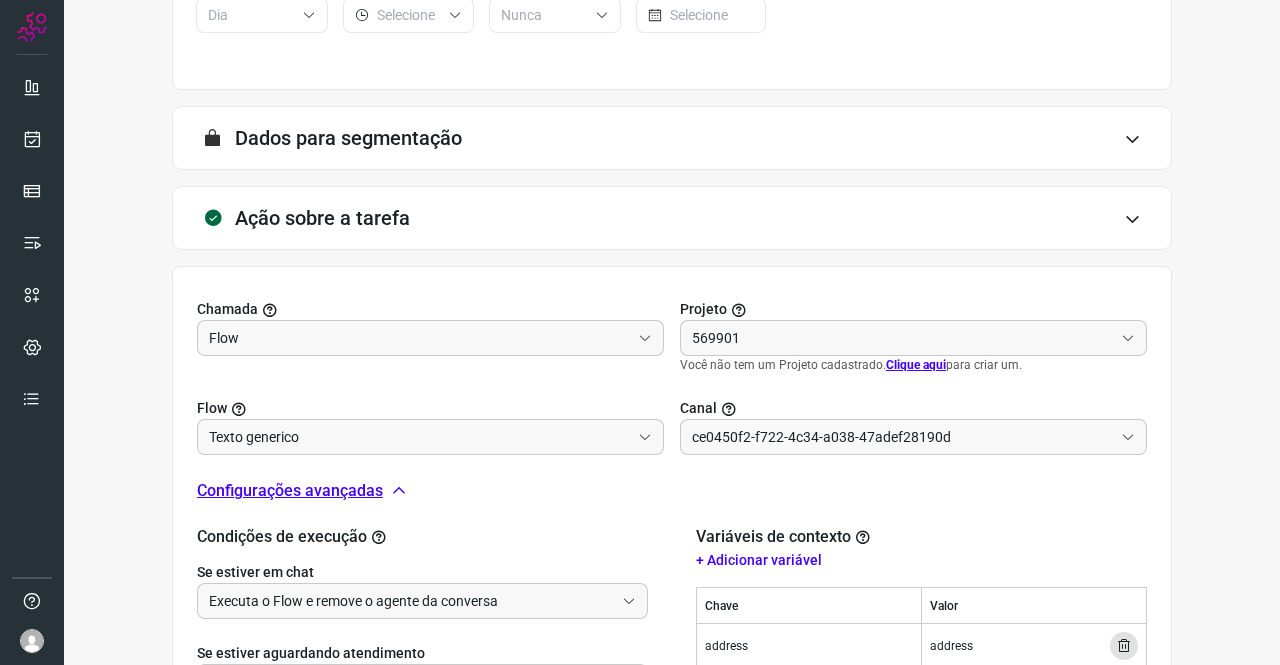scroll, scrollTop: 615, scrollLeft: 0, axis: vertical 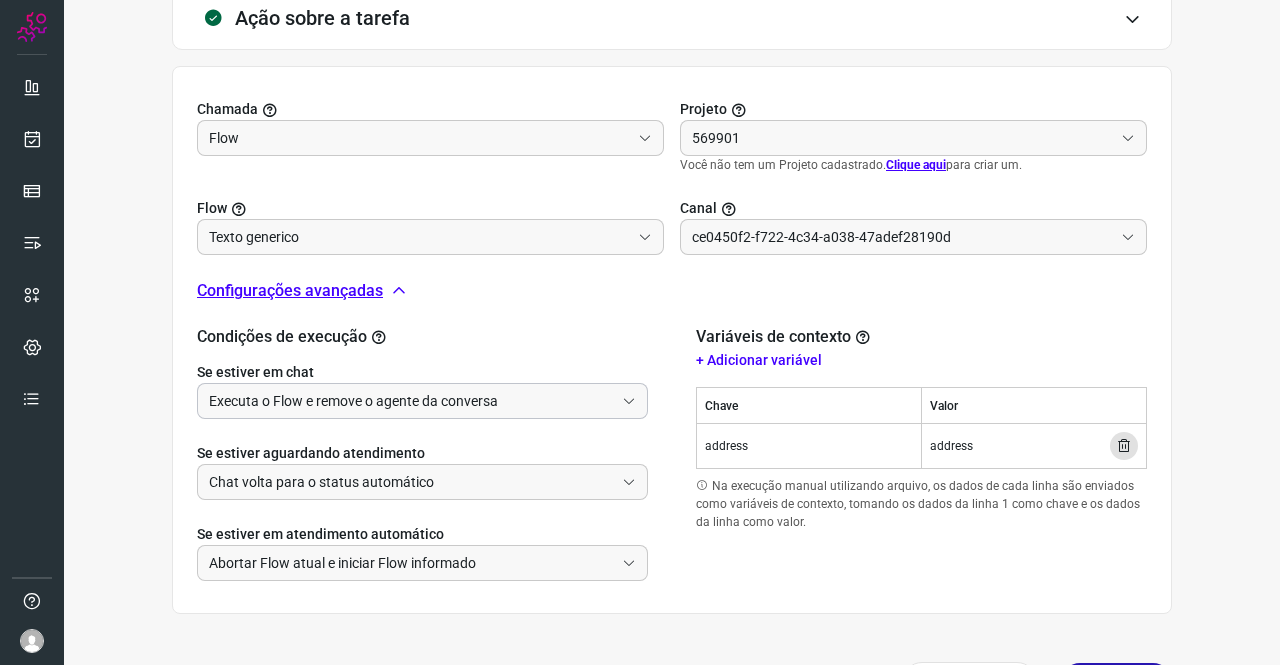 type on "Amigo 0800" 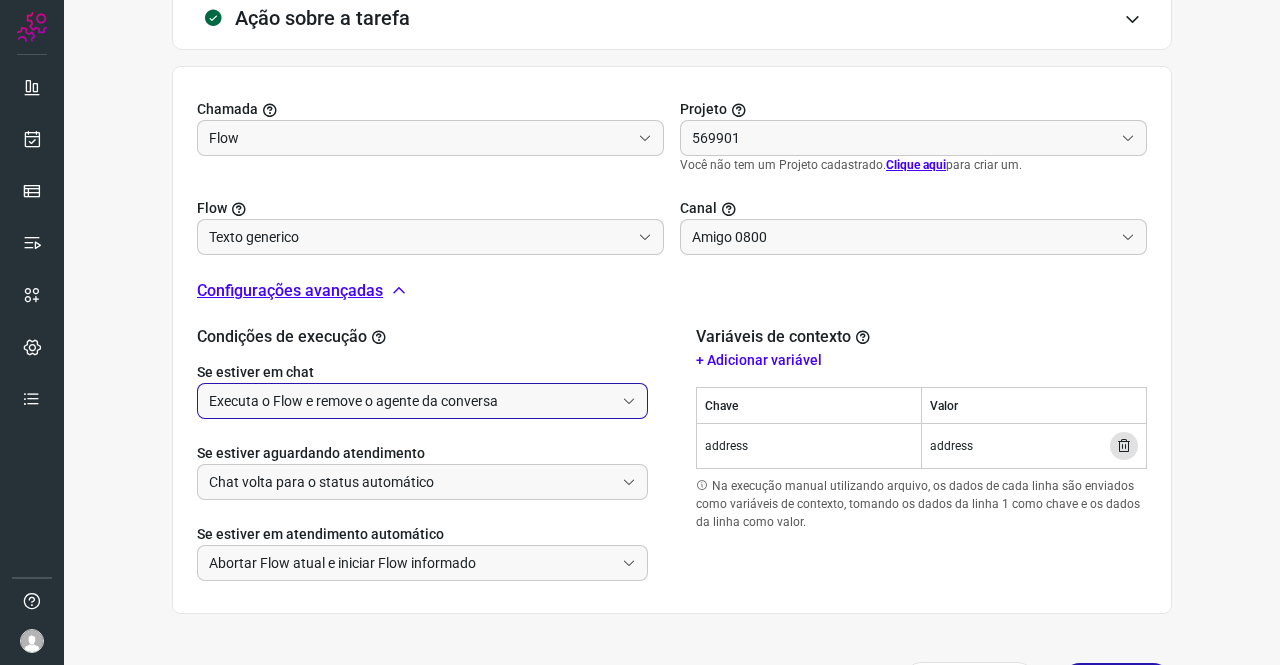 click on "Executa o Flow e remove o agente da conversa" at bounding box center (411, 401) 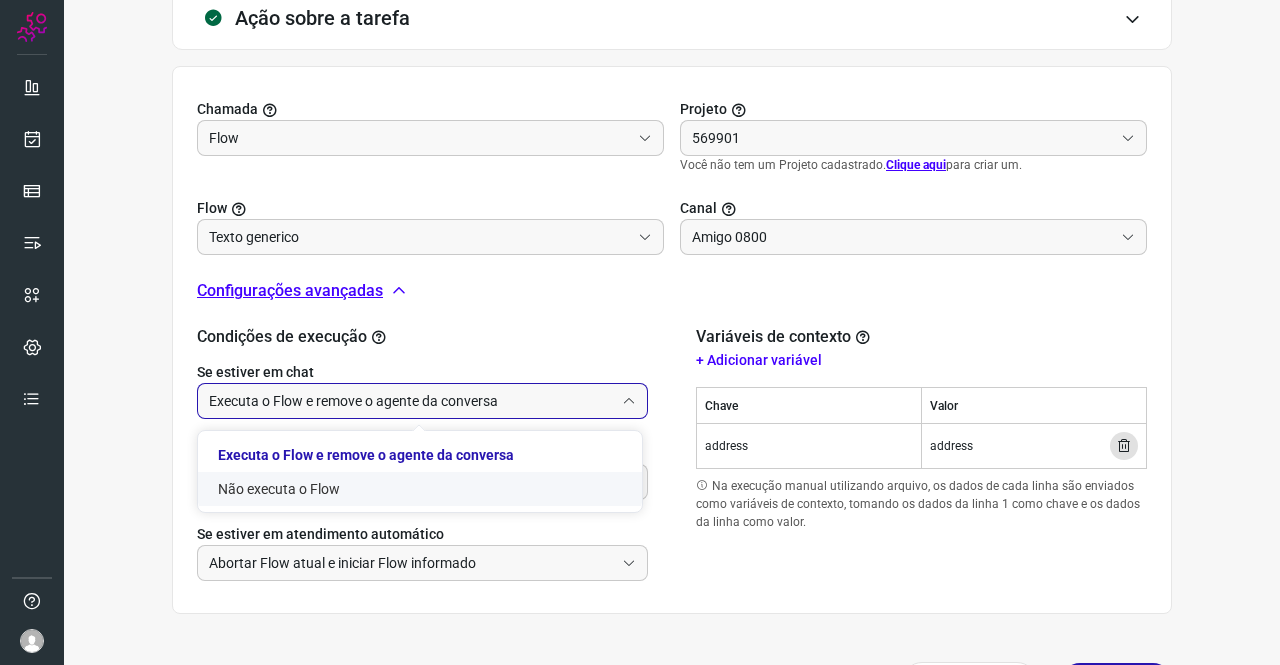 type on "Cobrança" 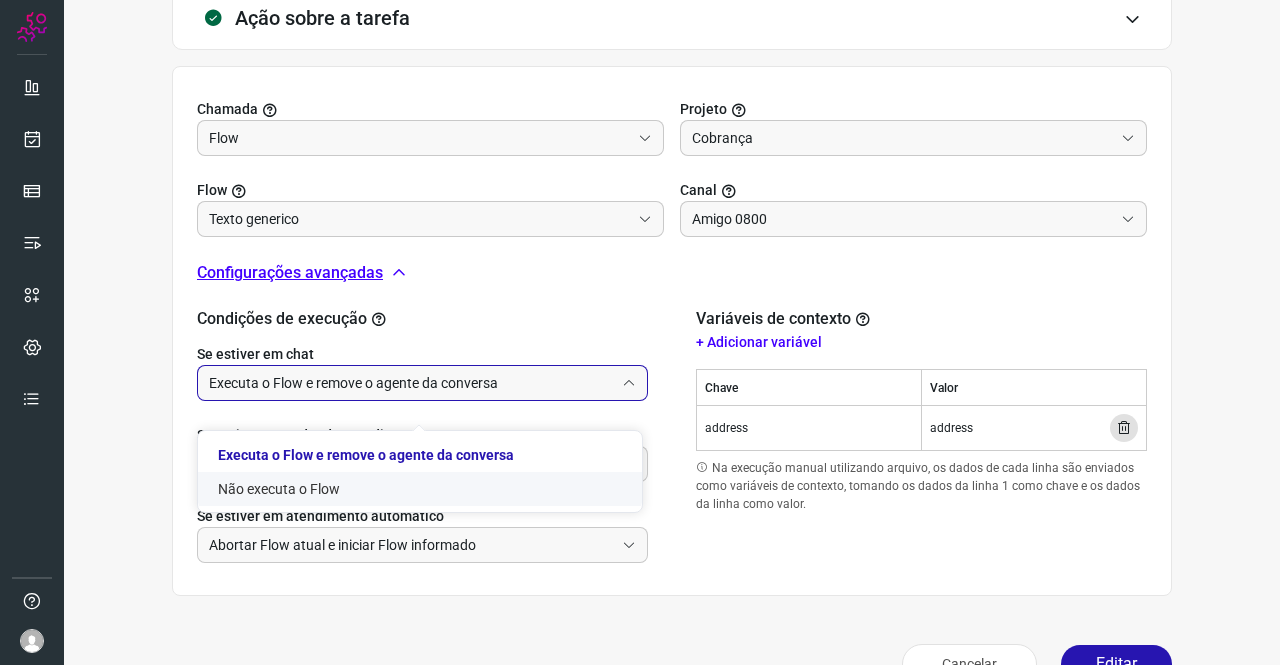 click on "Não executa o Flow" 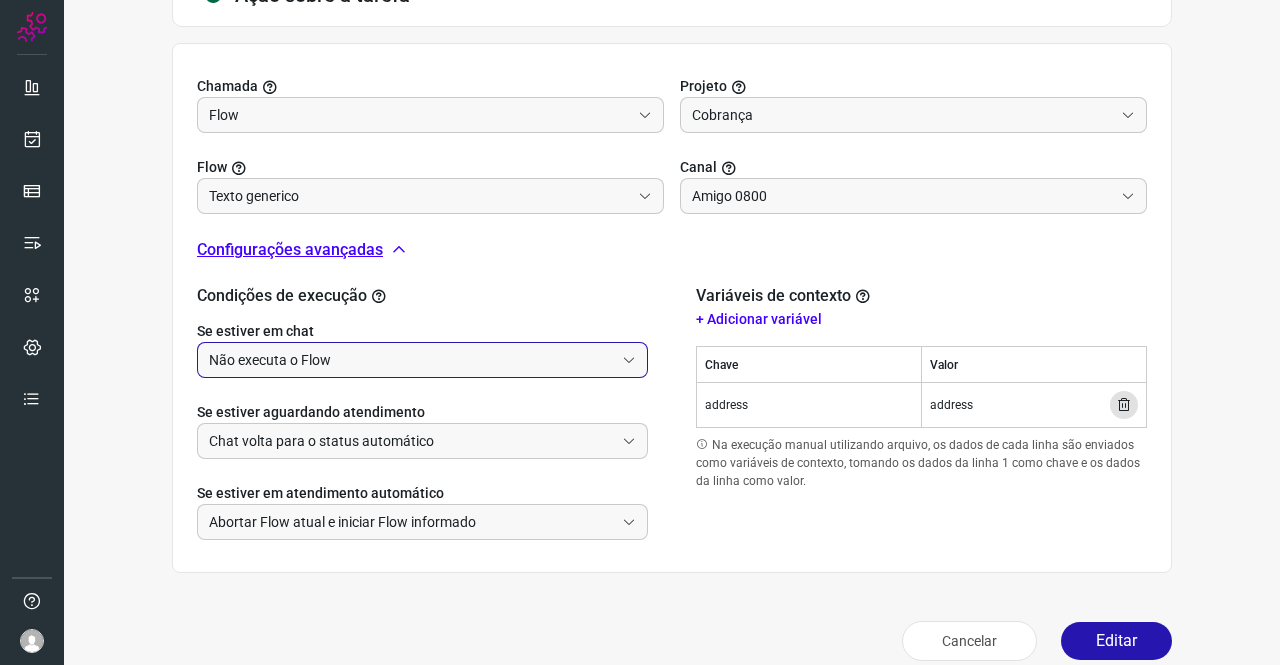 scroll, scrollTop: 660, scrollLeft: 0, axis: vertical 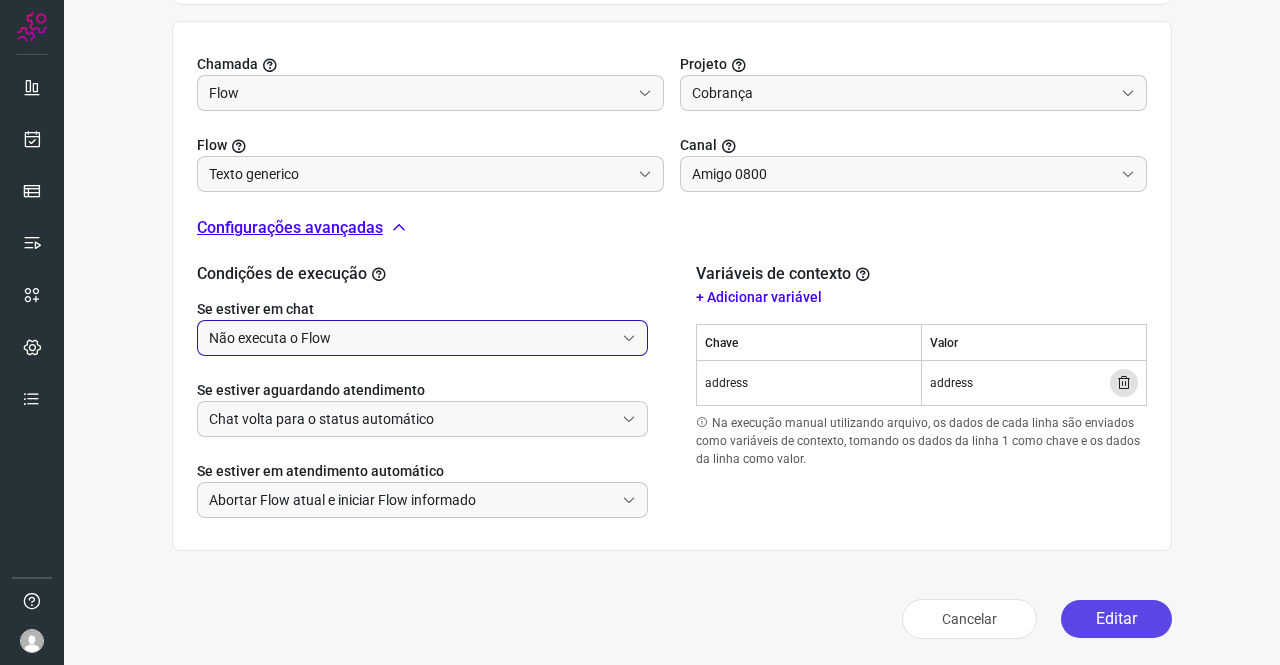 click on "Editar" at bounding box center [1116, 619] 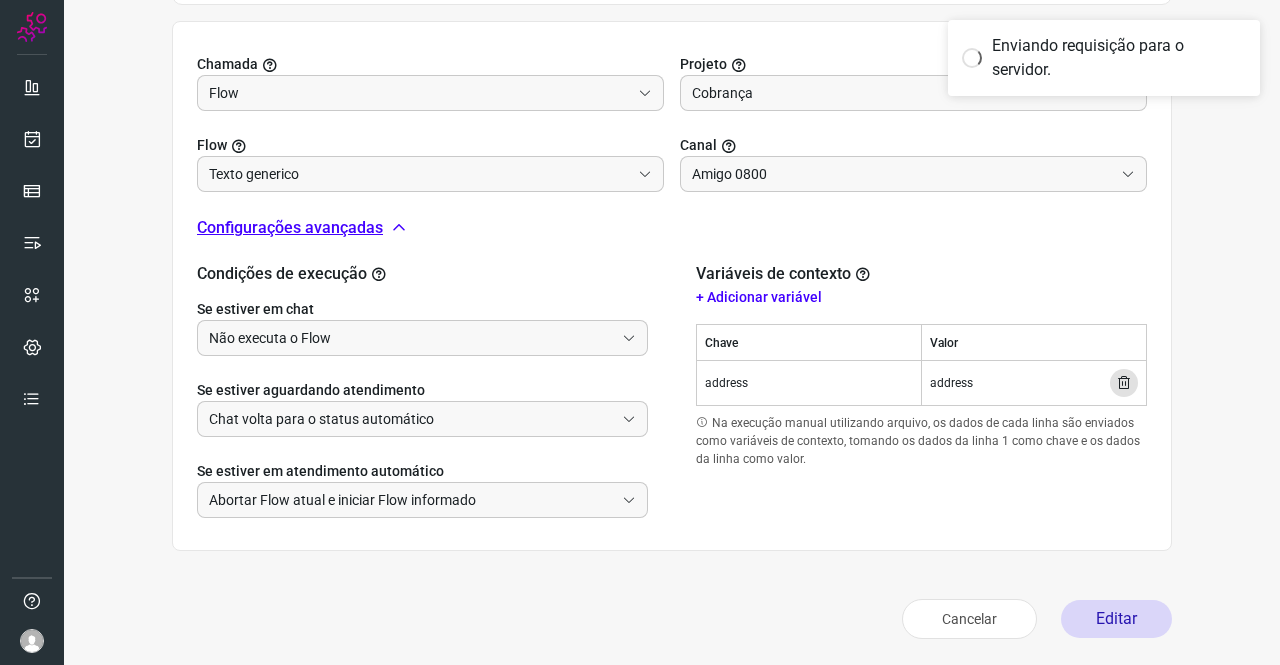 scroll, scrollTop: 364, scrollLeft: 0, axis: vertical 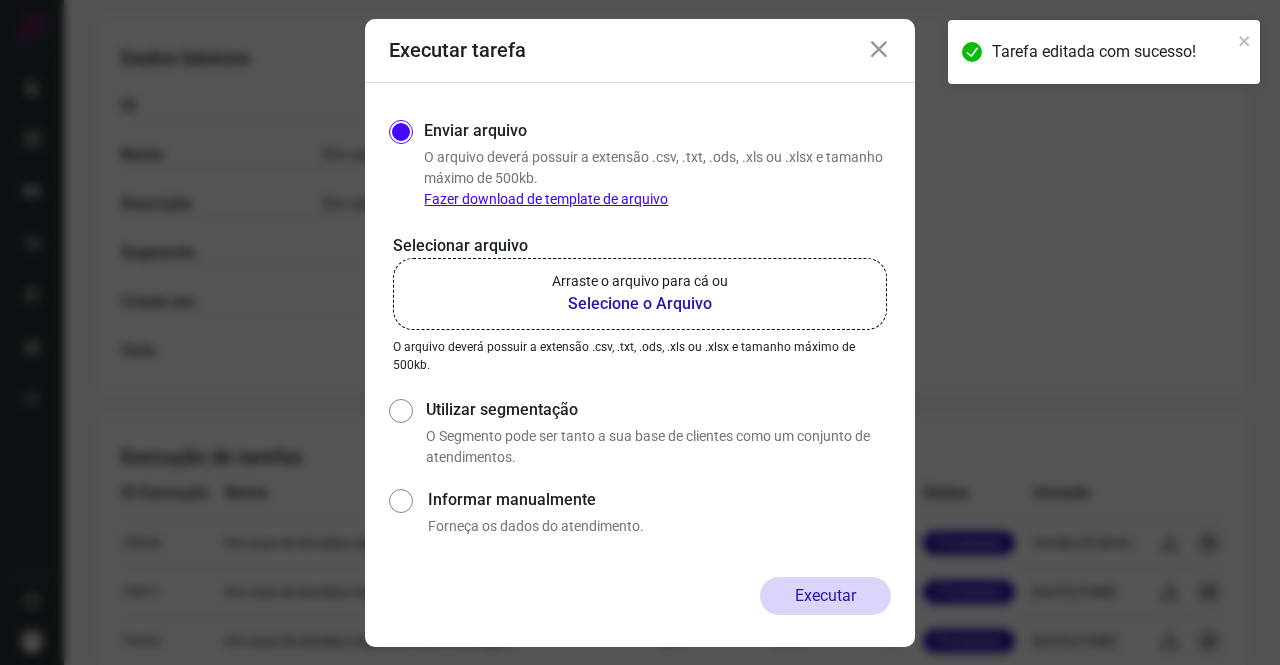 click on "Selecione o Arquivo" at bounding box center (640, 304) 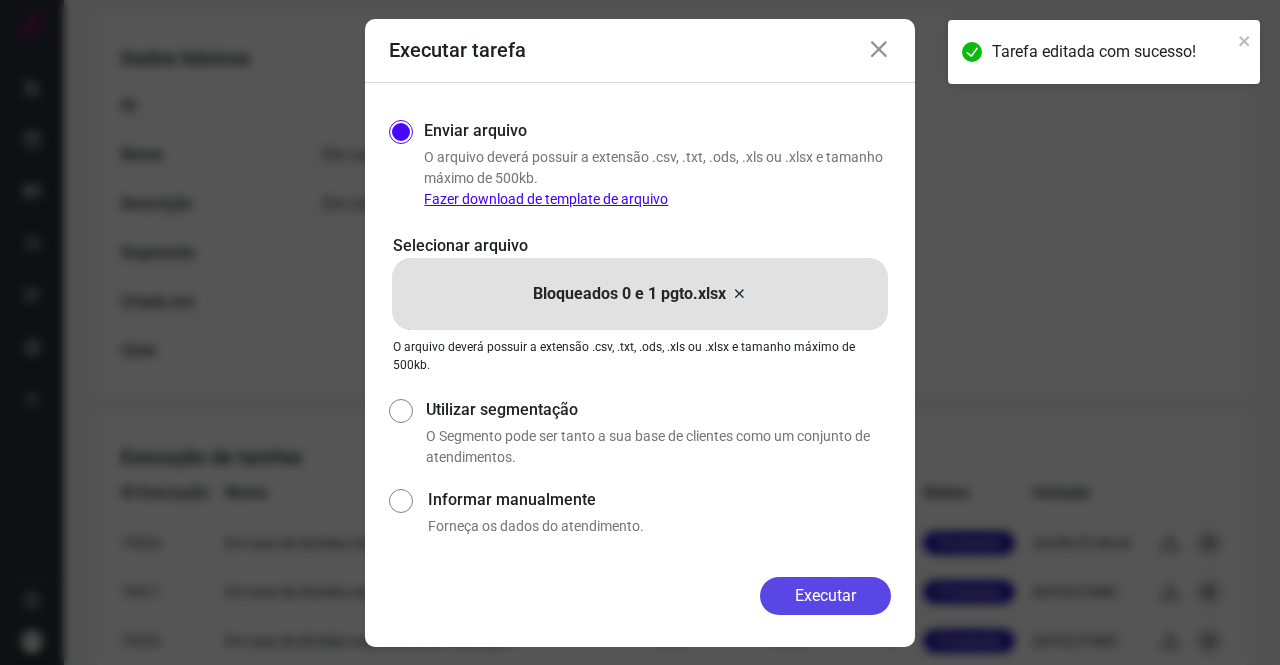 click on "Executar" at bounding box center (825, 596) 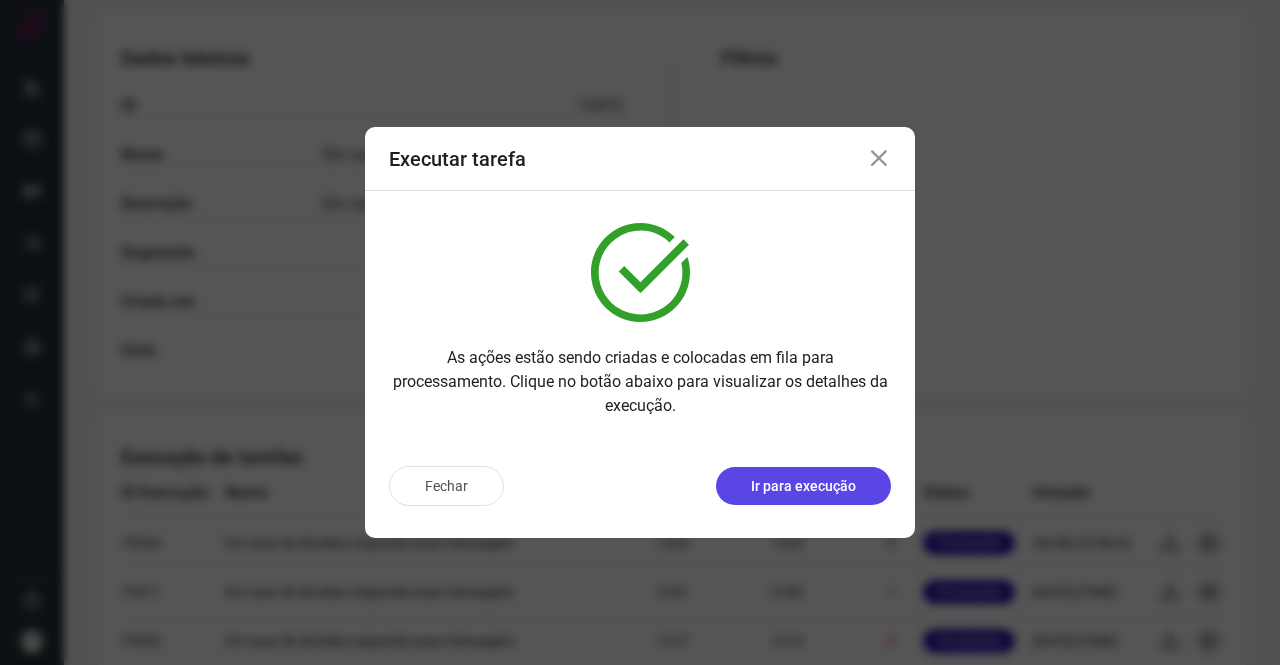 click on "Ir para execução" at bounding box center (803, 486) 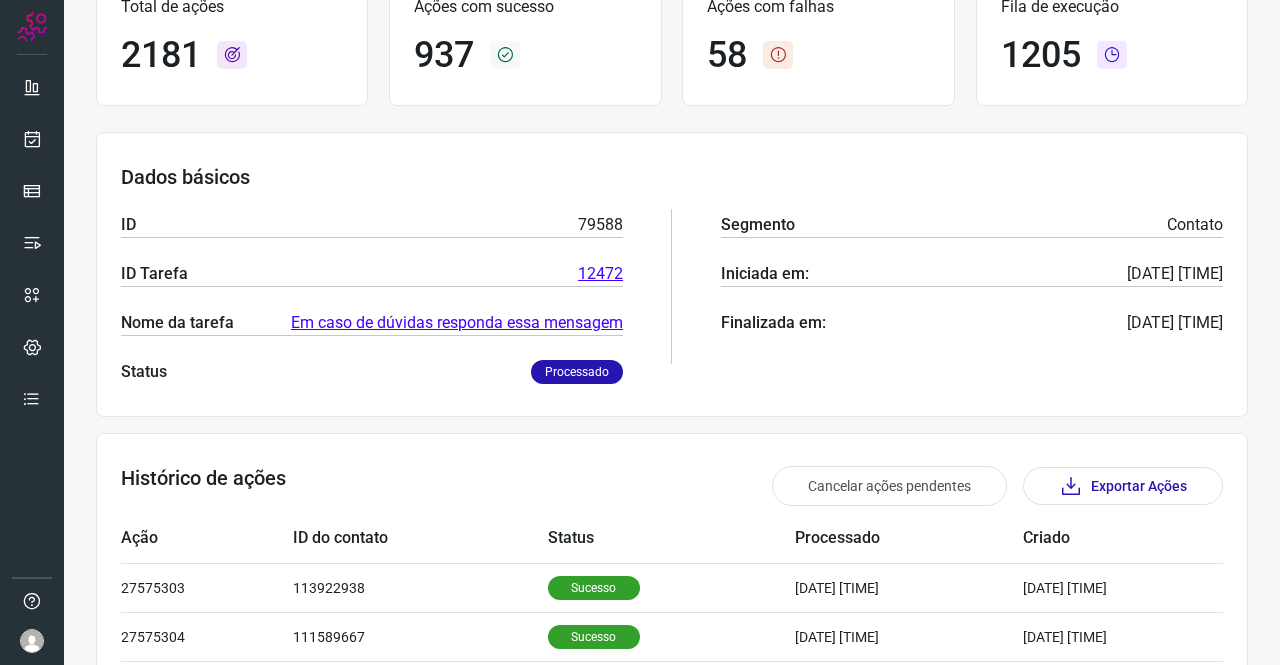 scroll, scrollTop: 0, scrollLeft: 0, axis: both 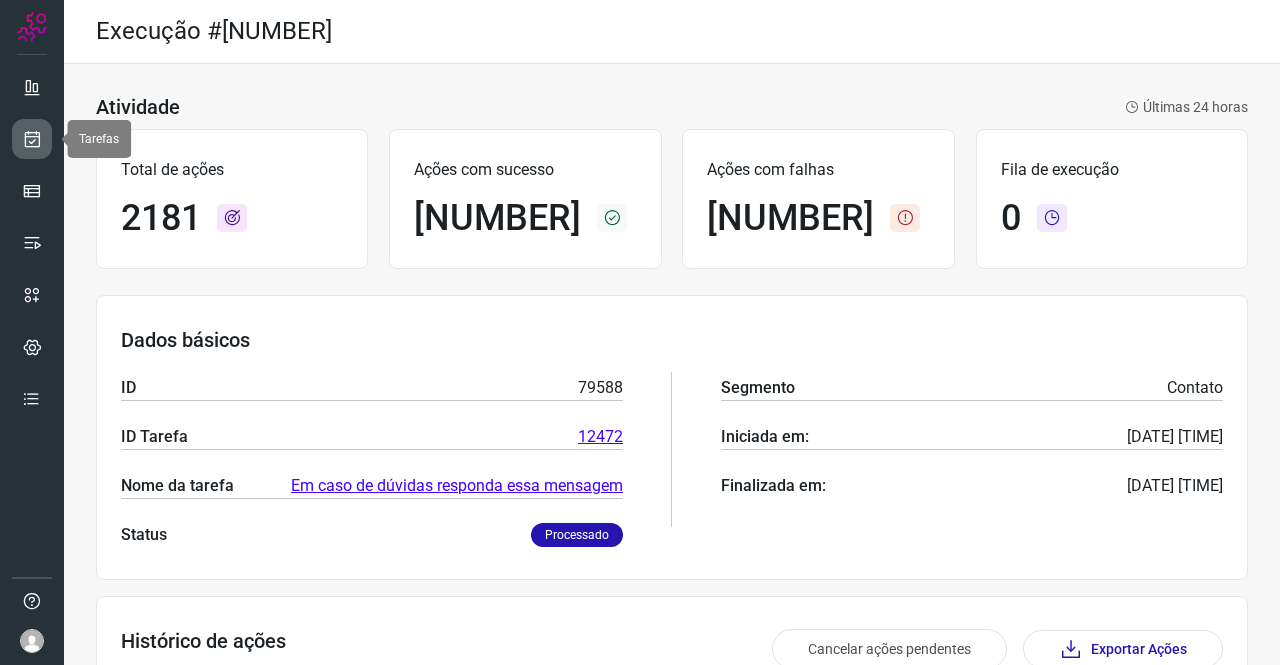 click at bounding box center [32, 139] 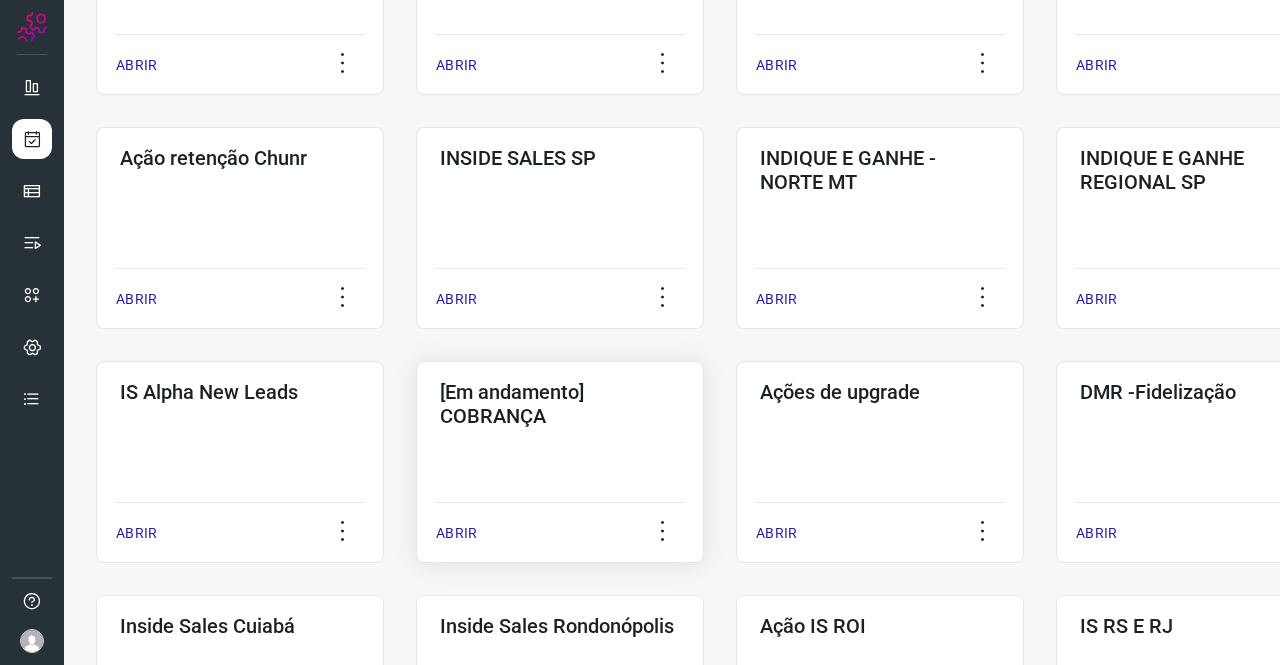 click on "[Em andamento] COBRANÇA  ABRIR" 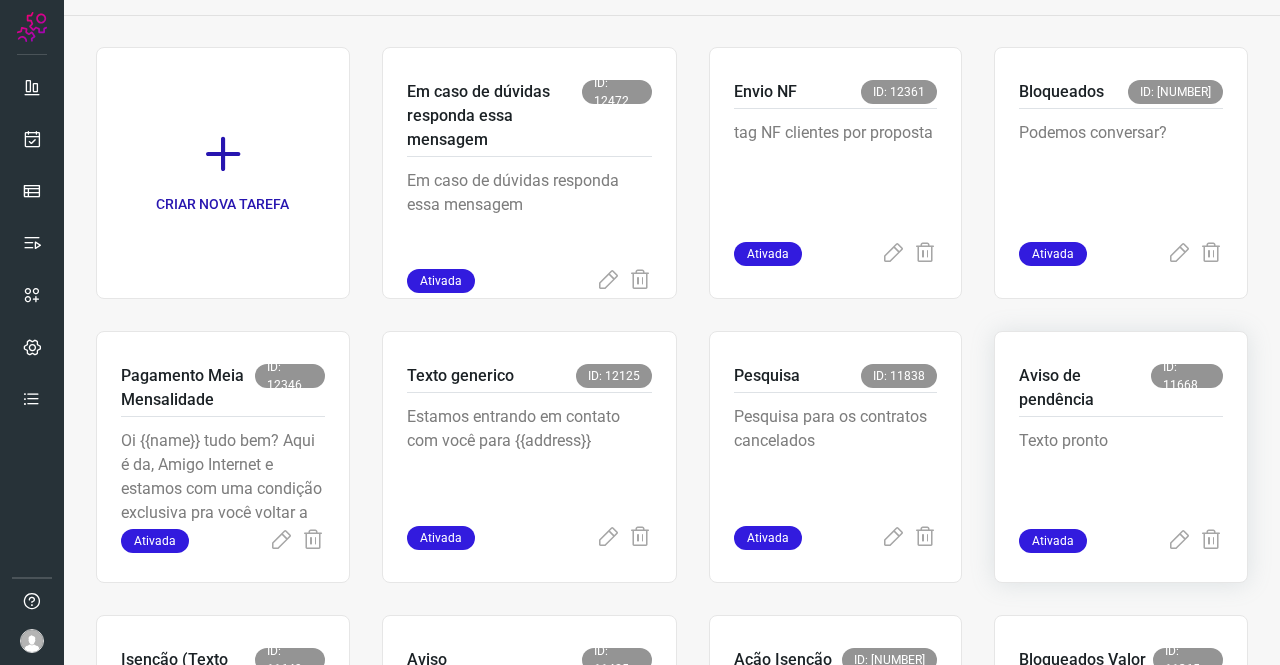 scroll, scrollTop: 80, scrollLeft: 0, axis: vertical 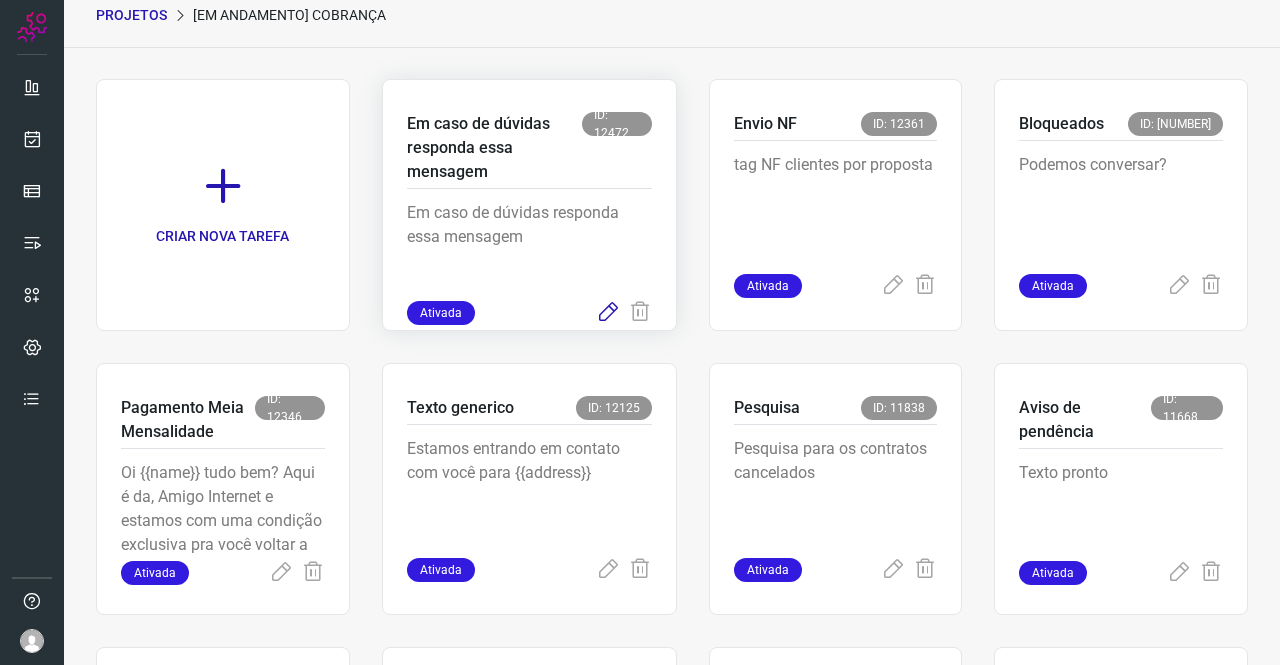 click at bounding box center [608, 313] 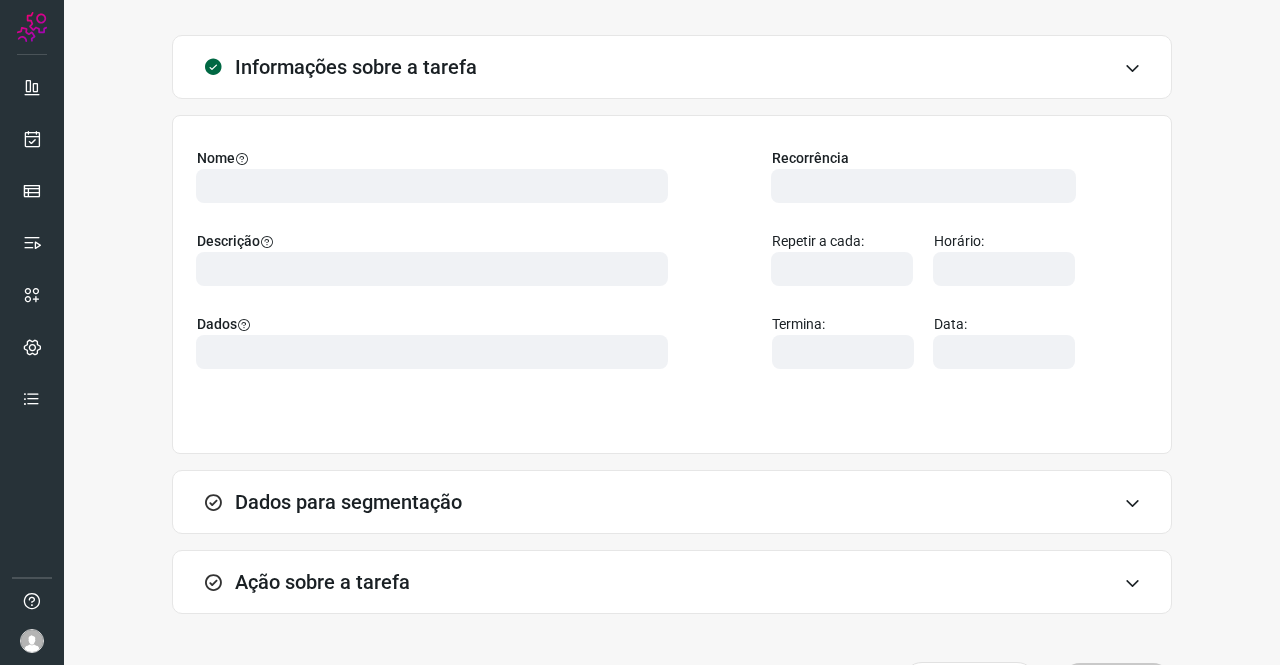 type on "569901" 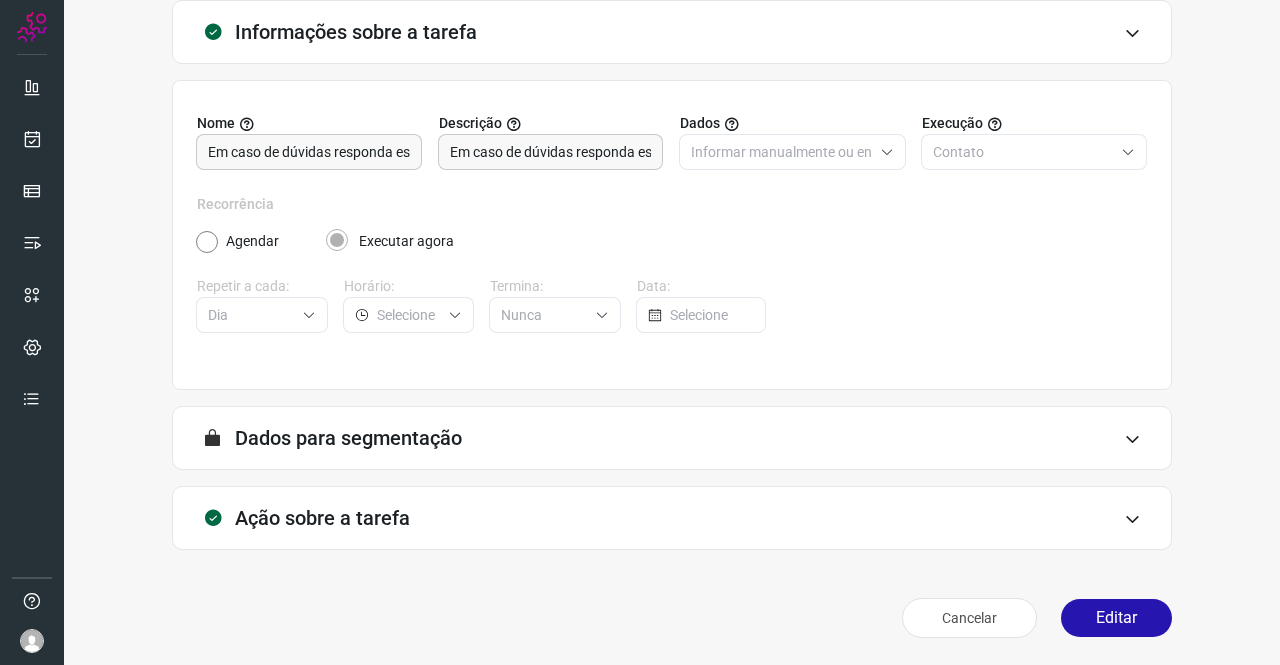 click on "Ação sobre a tarefa" at bounding box center (672, 518) 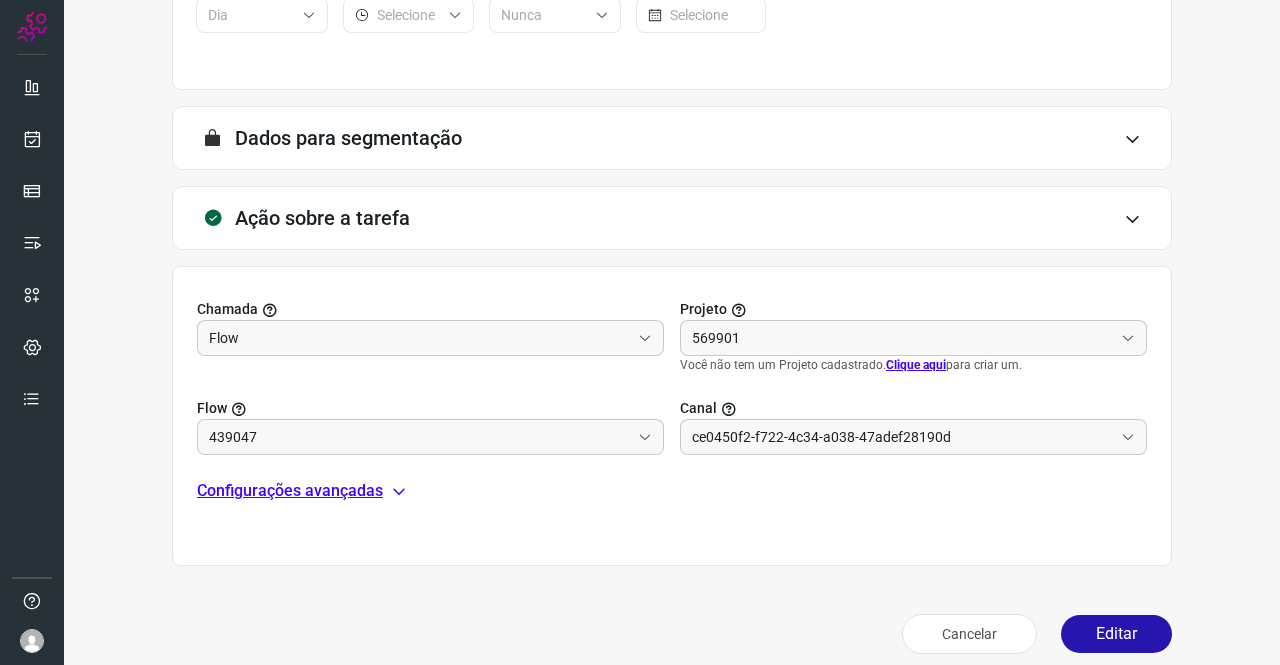 drag, startPoint x: 365, startPoint y: 484, endPoint x: 382, endPoint y: 479, distance: 17.720045 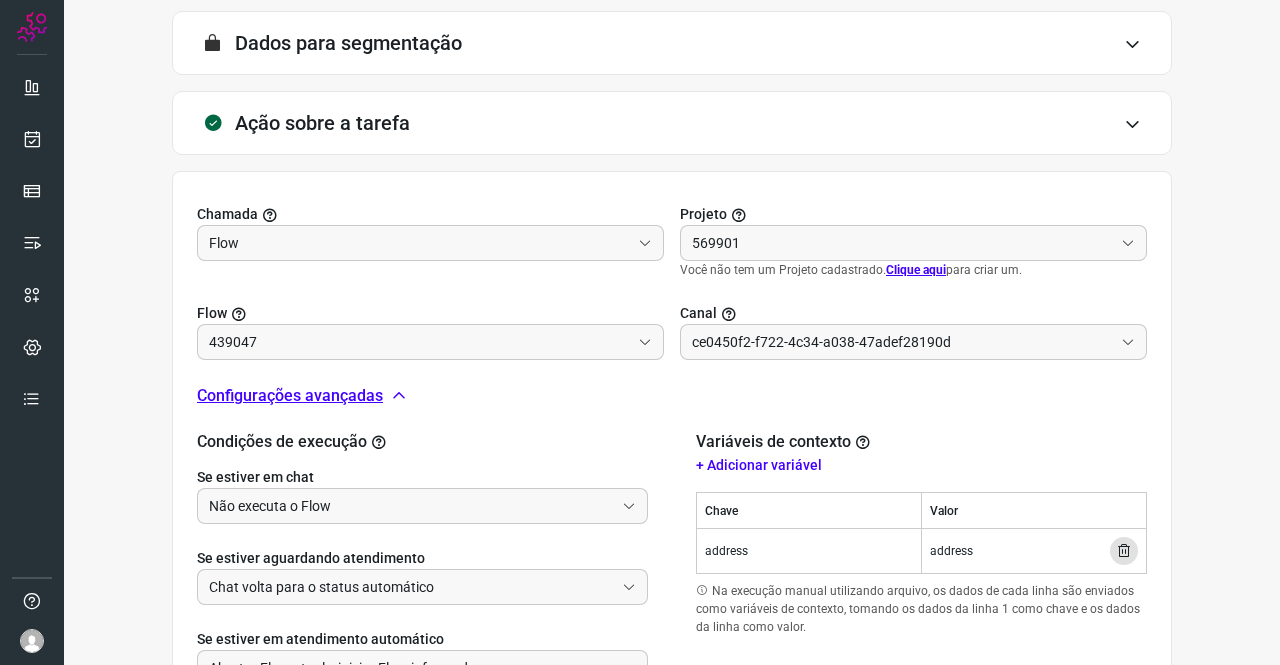 scroll, scrollTop: 678, scrollLeft: 0, axis: vertical 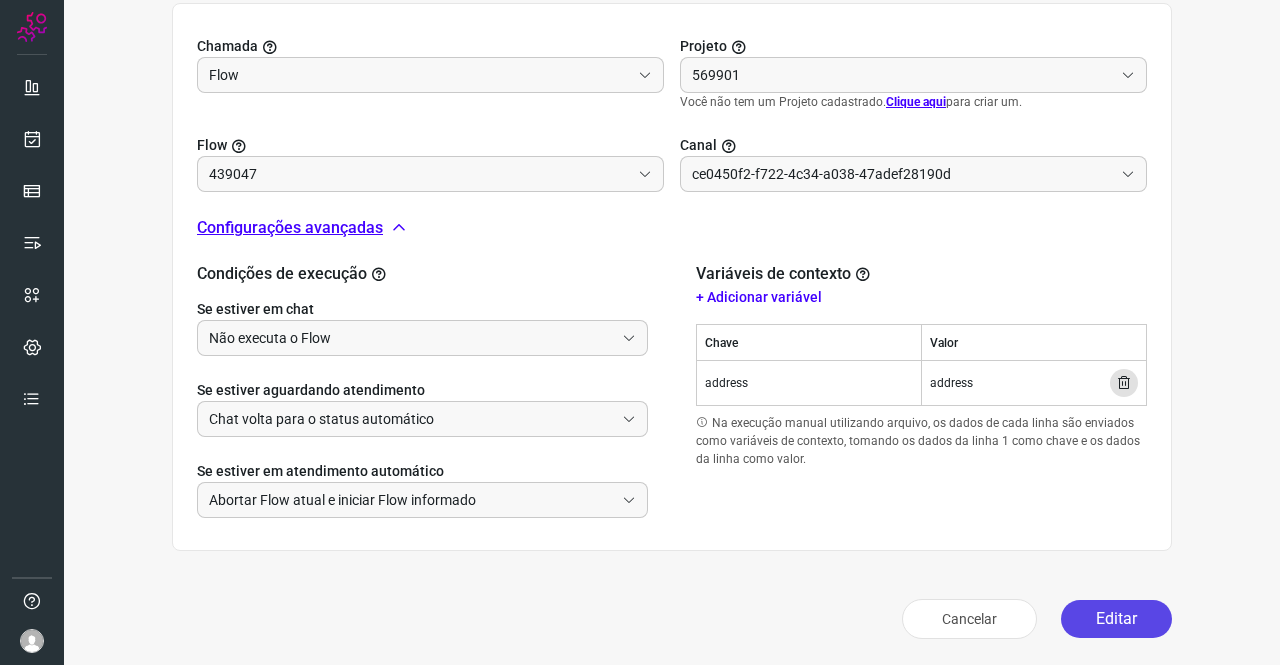 type on "Texto generico" 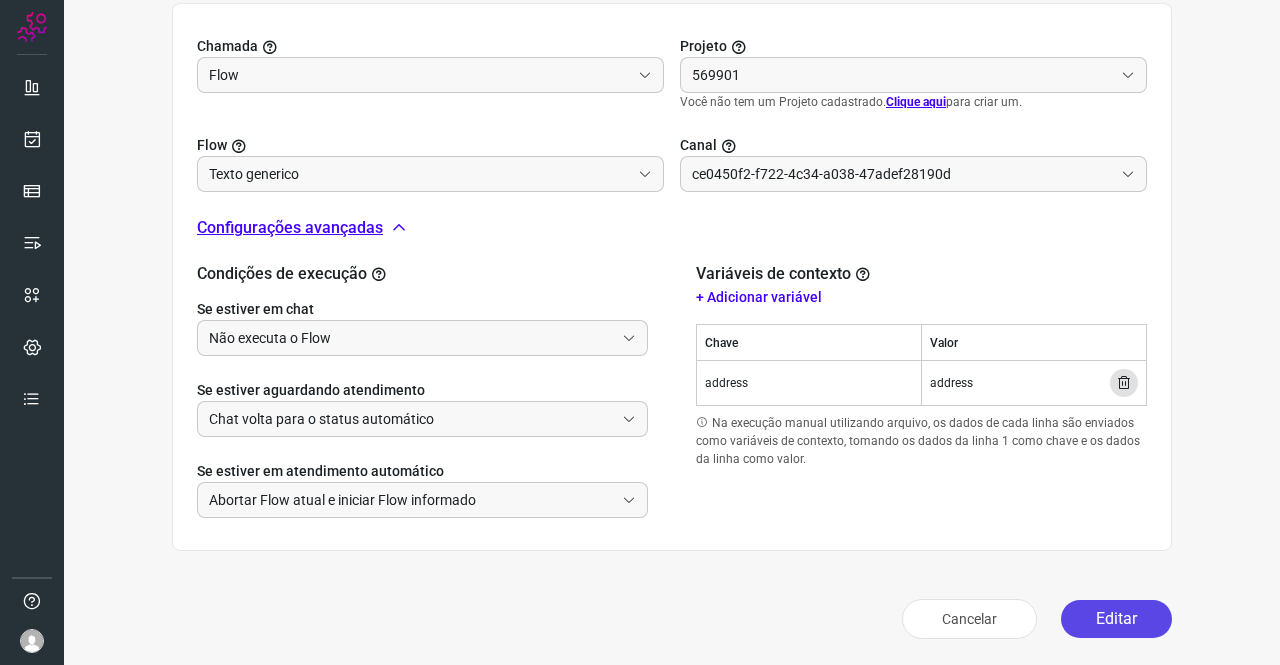 click on "Editar" at bounding box center (1116, 619) 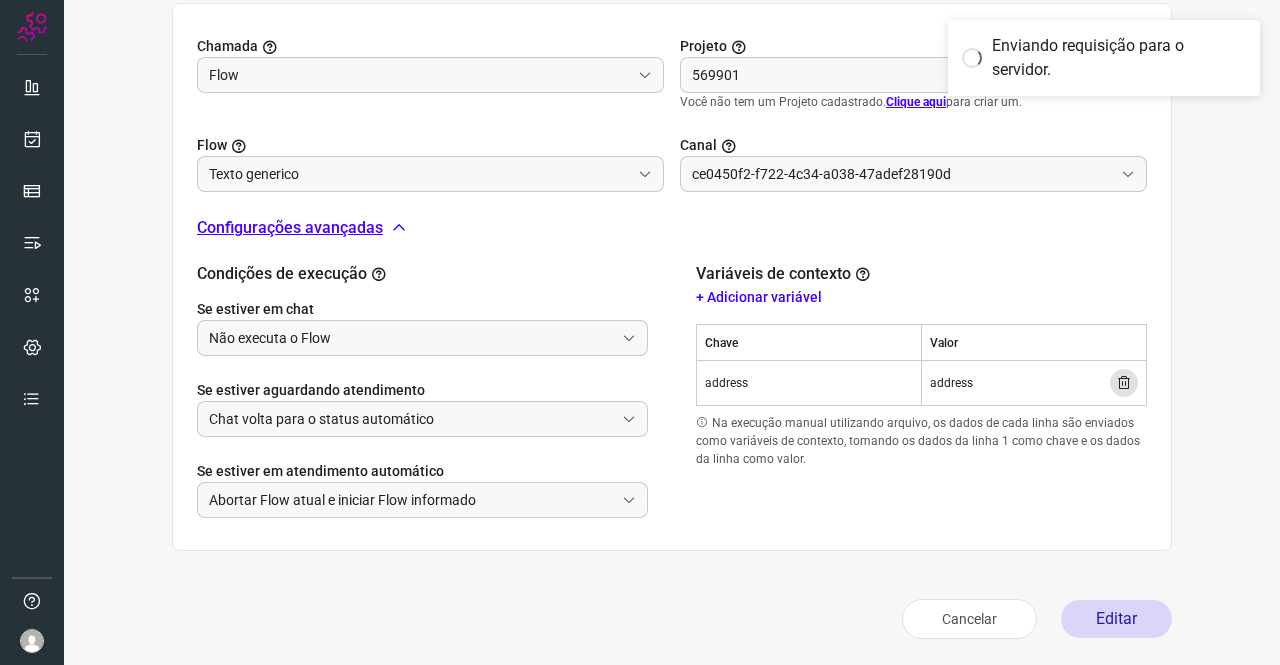 type on "Cobrança" 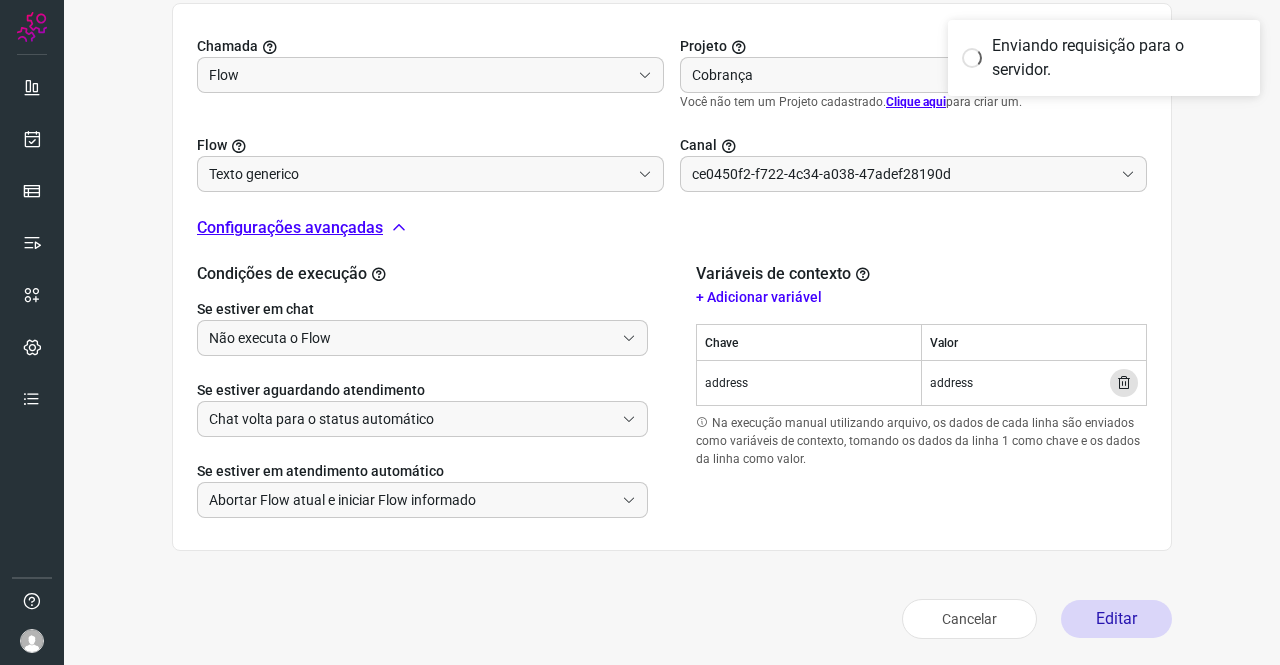 scroll, scrollTop: 660, scrollLeft: 0, axis: vertical 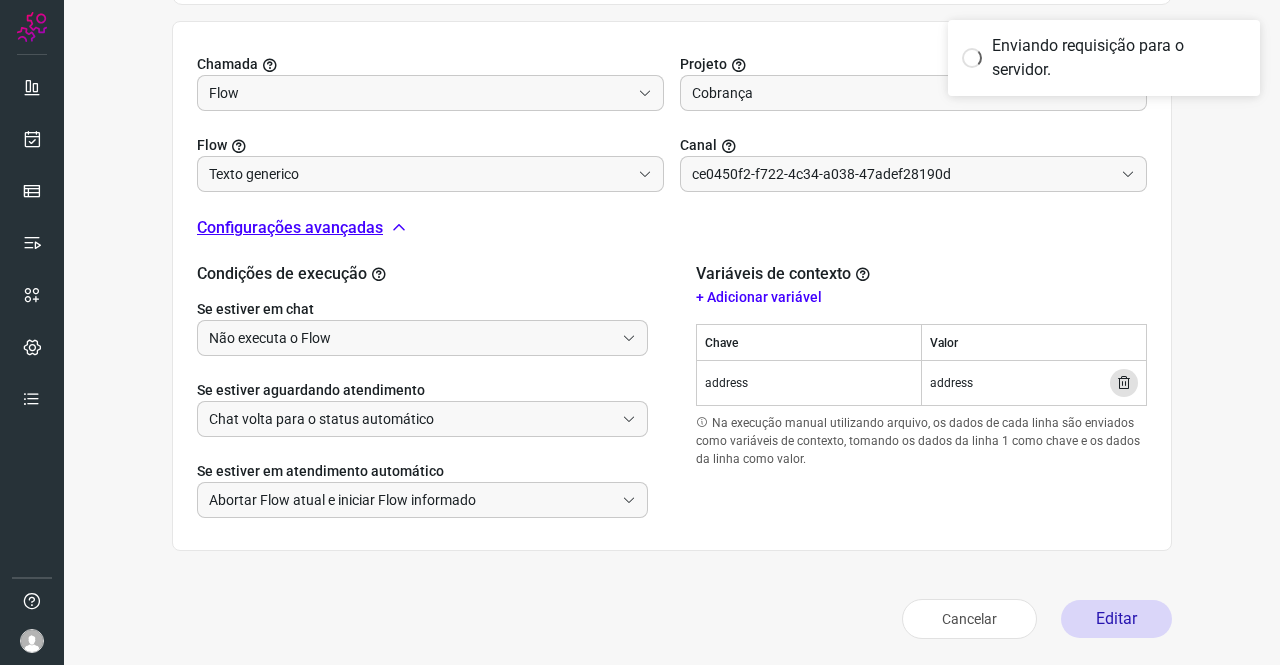 type on "Amigo 0800" 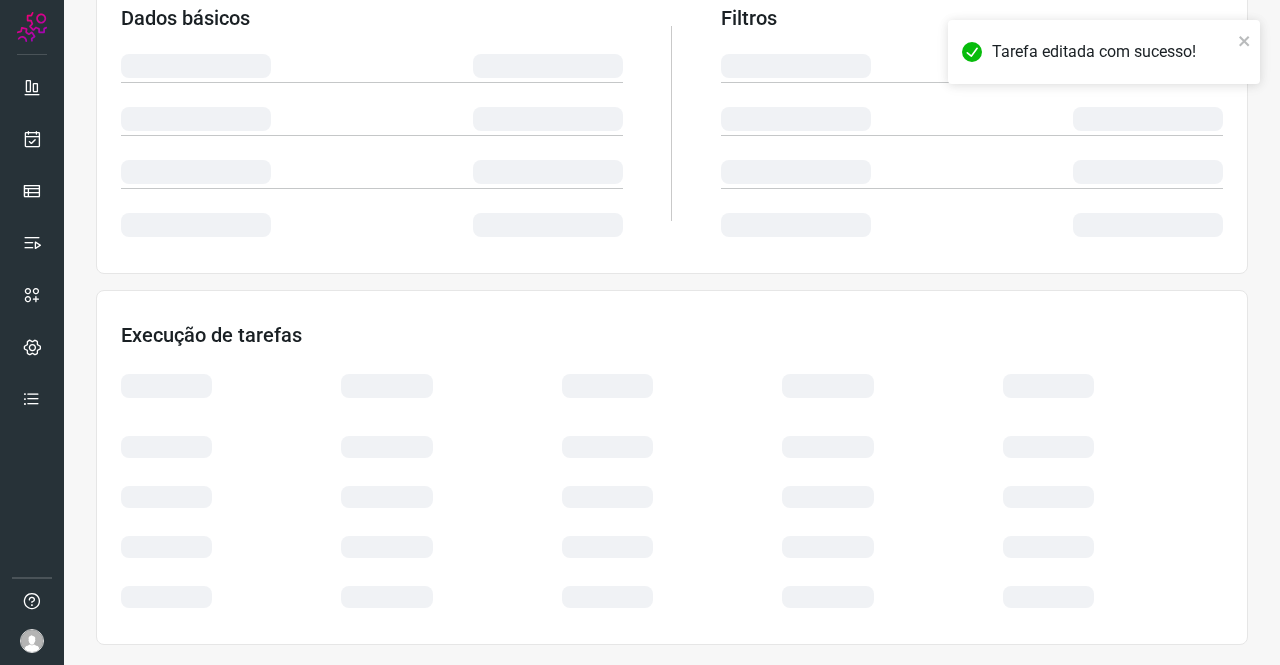 scroll, scrollTop: 364, scrollLeft: 0, axis: vertical 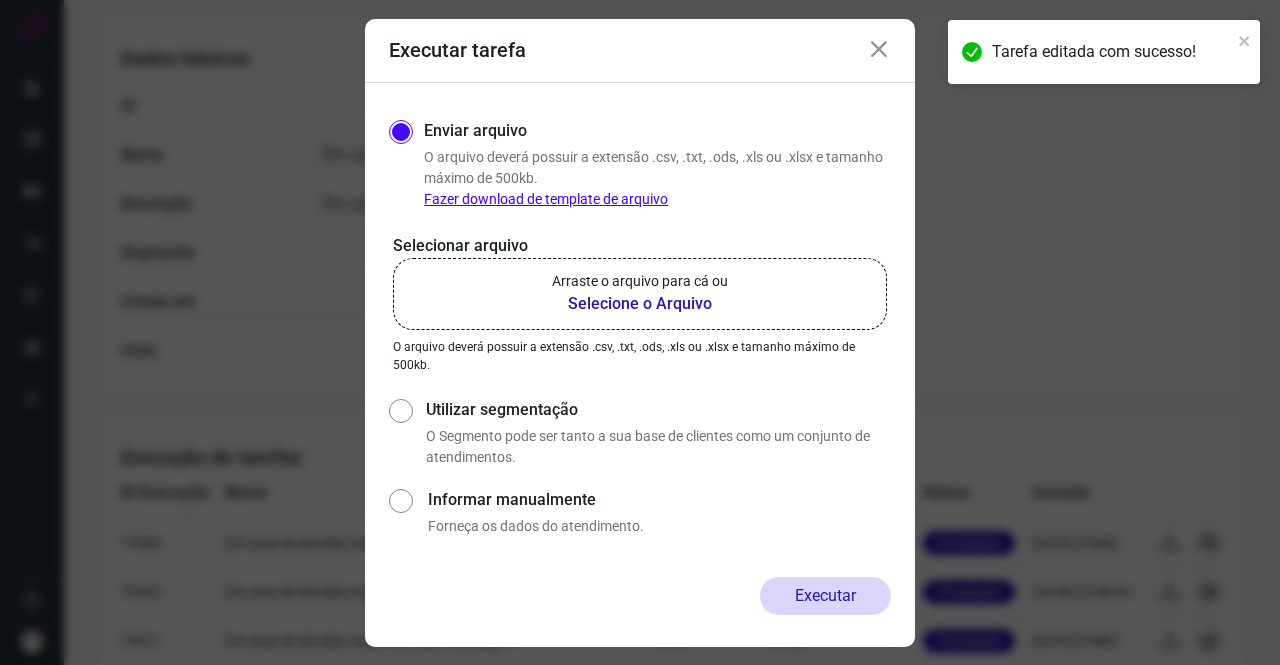 click on "Arraste o arquivo para cá ou" at bounding box center (640, 281) 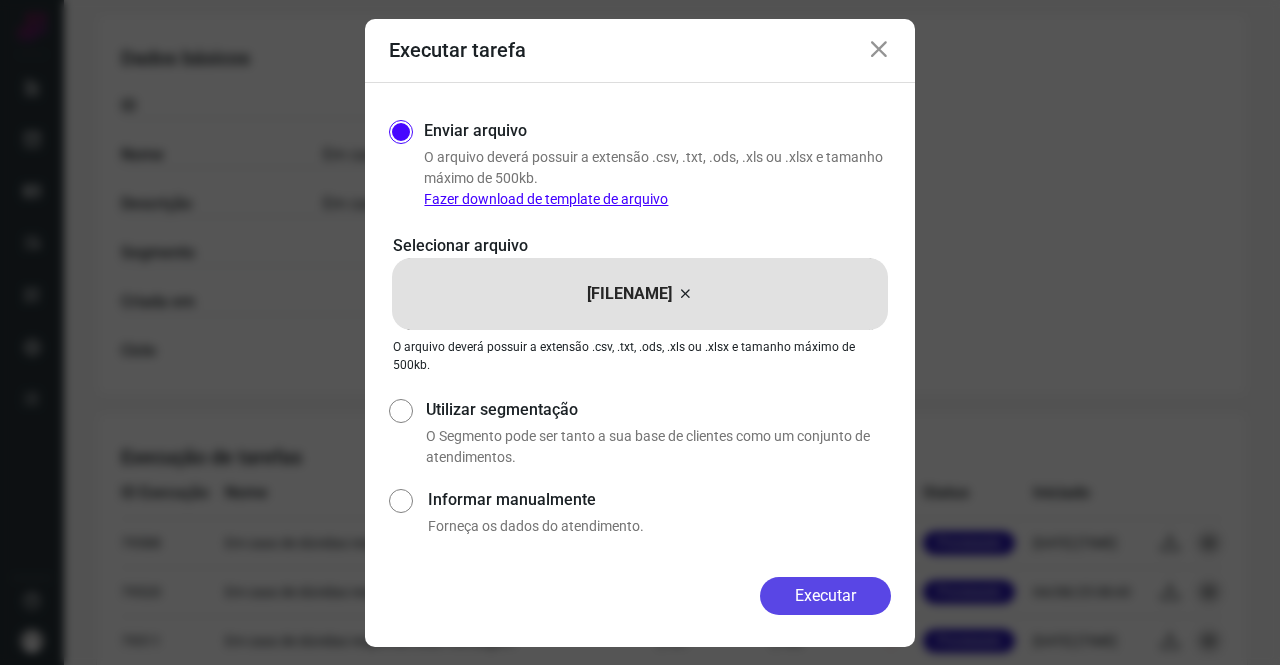 click on "Executar" at bounding box center (825, 596) 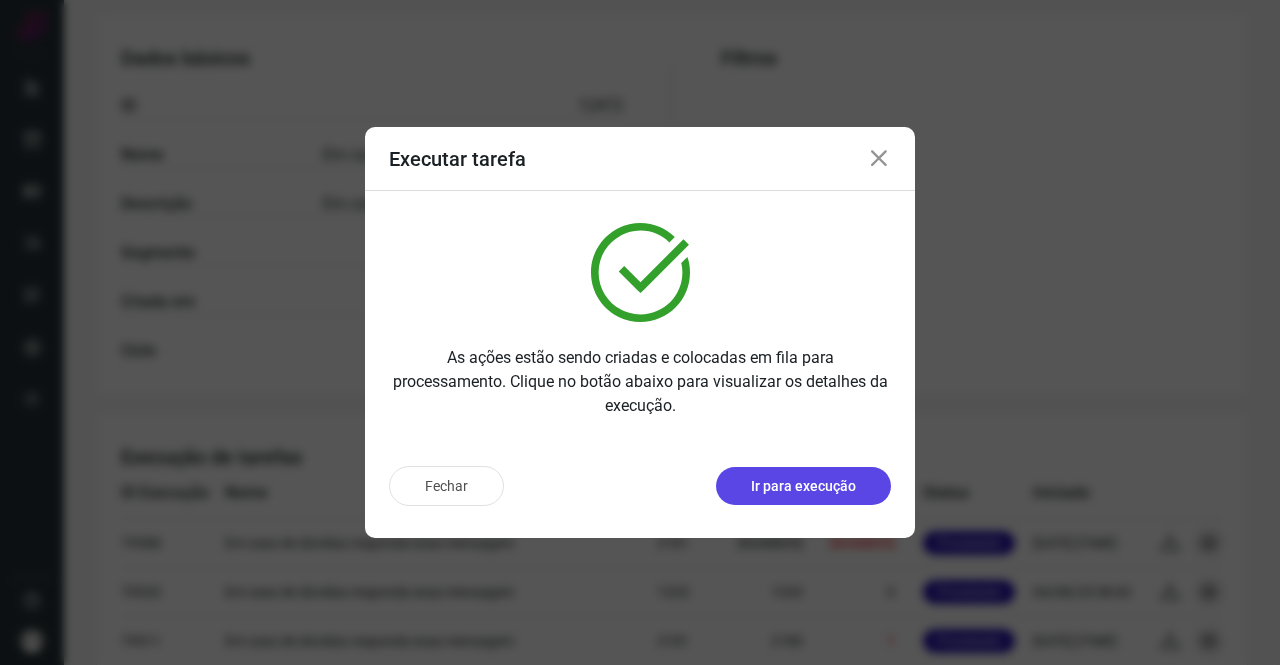 click on "Ir para execução" at bounding box center [803, 486] 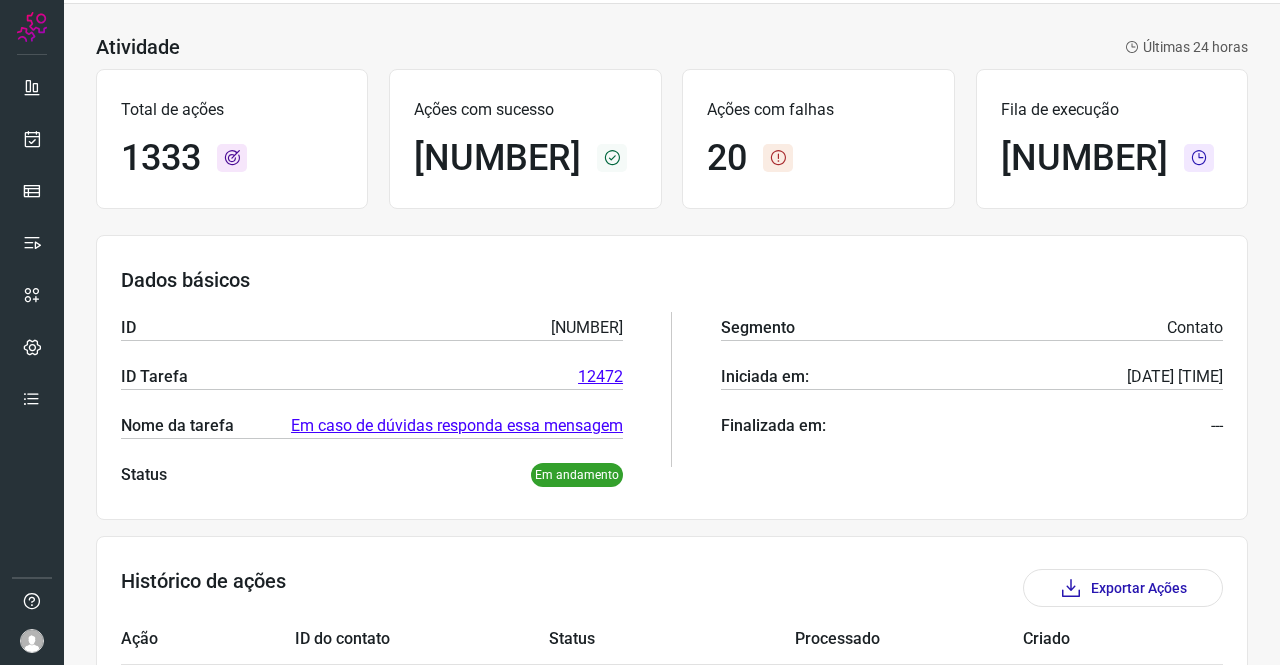 scroll, scrollTop: 0, scrollLeft: 0, axis: both 